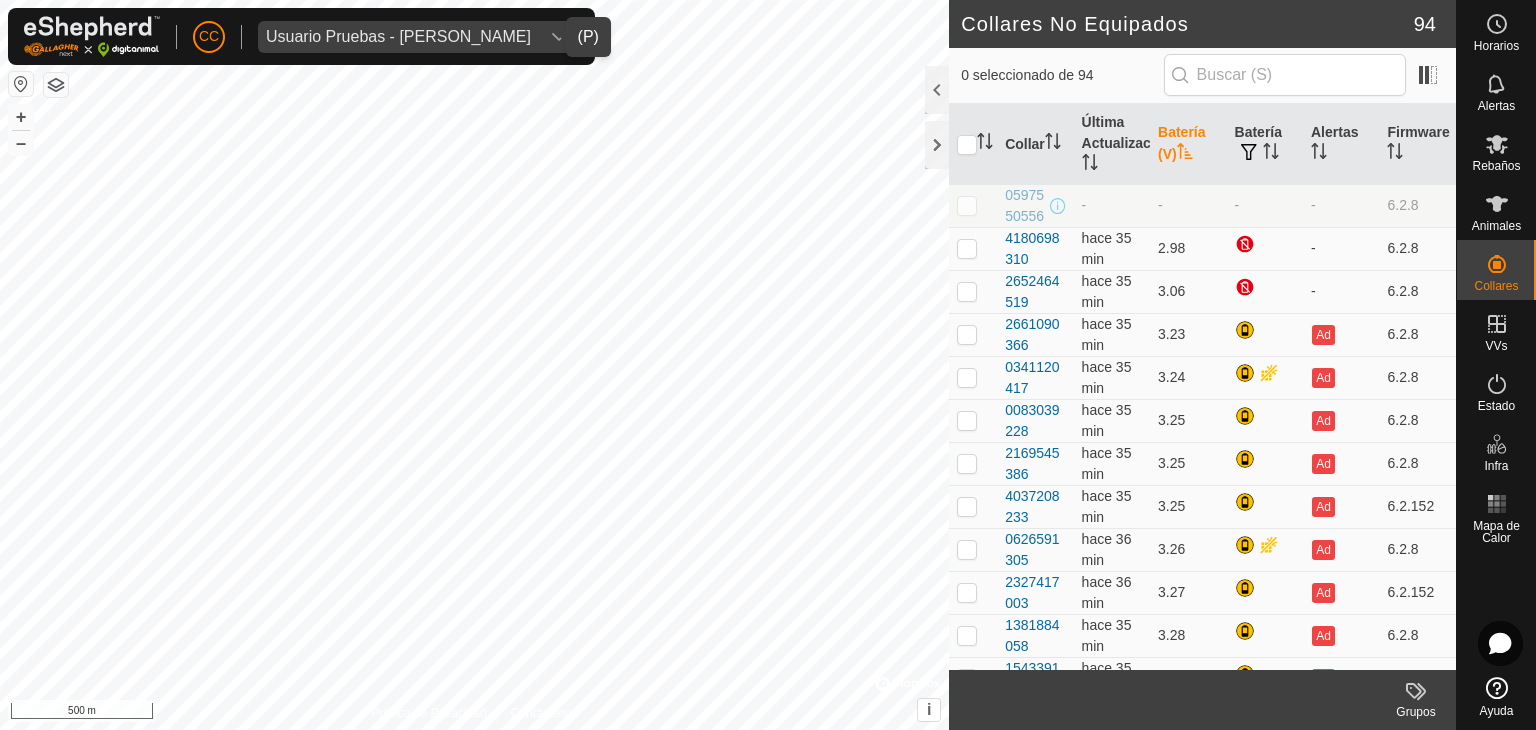 scroll, scrollTop: 0, scrollLeft: 0, axis: both 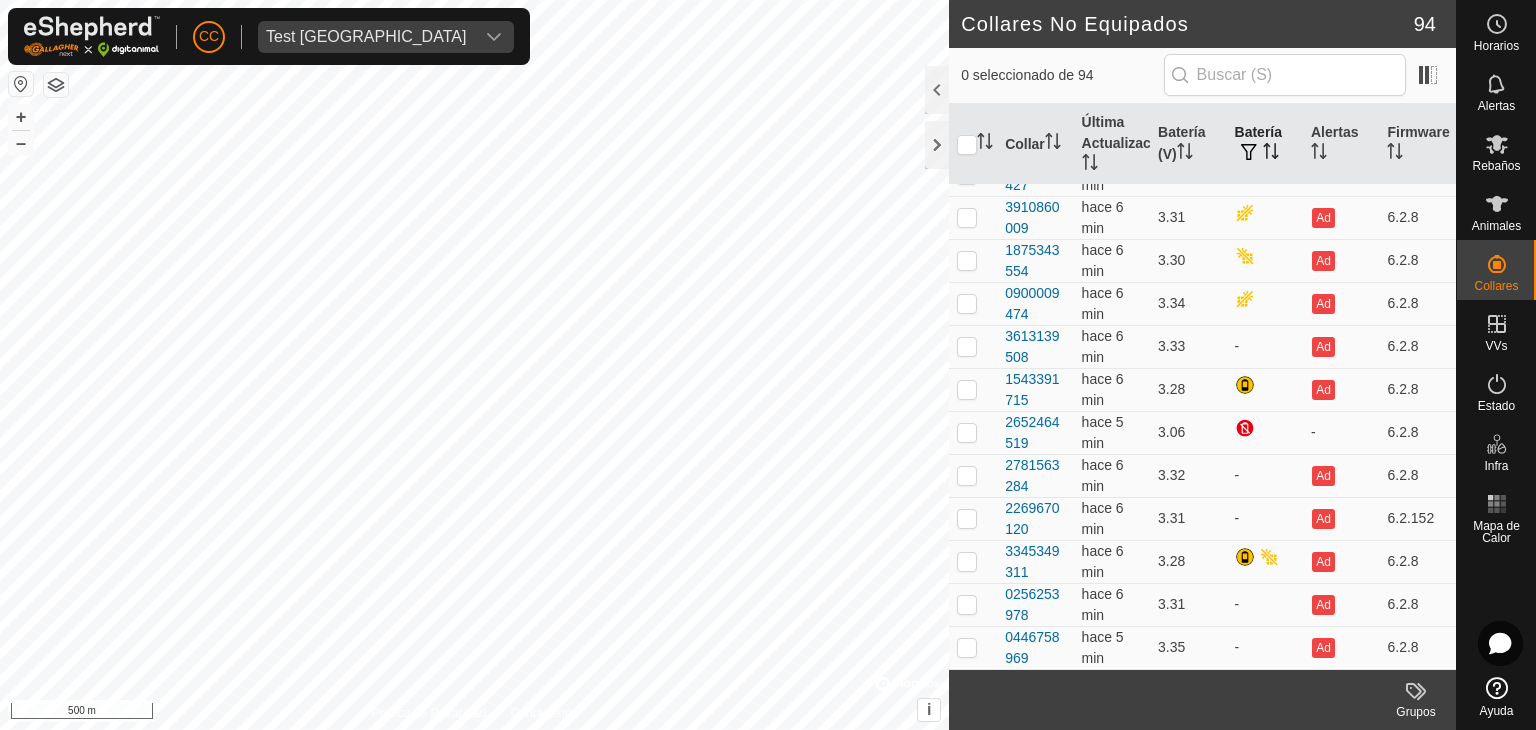 click on "Batería" at bounding box center [1265, 144] 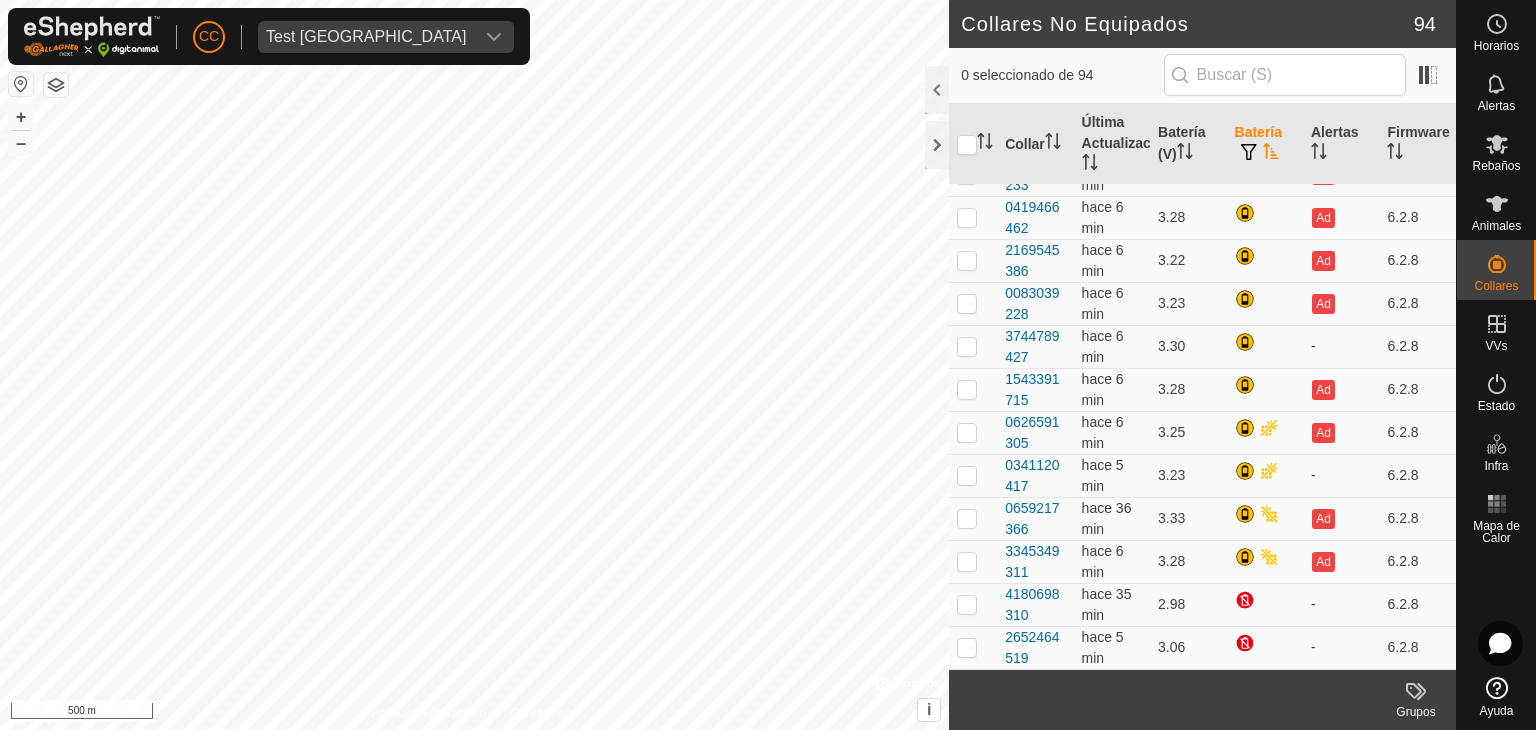 scroll, scrollTop: 3558, scrollLeft: 0, axis: vertical 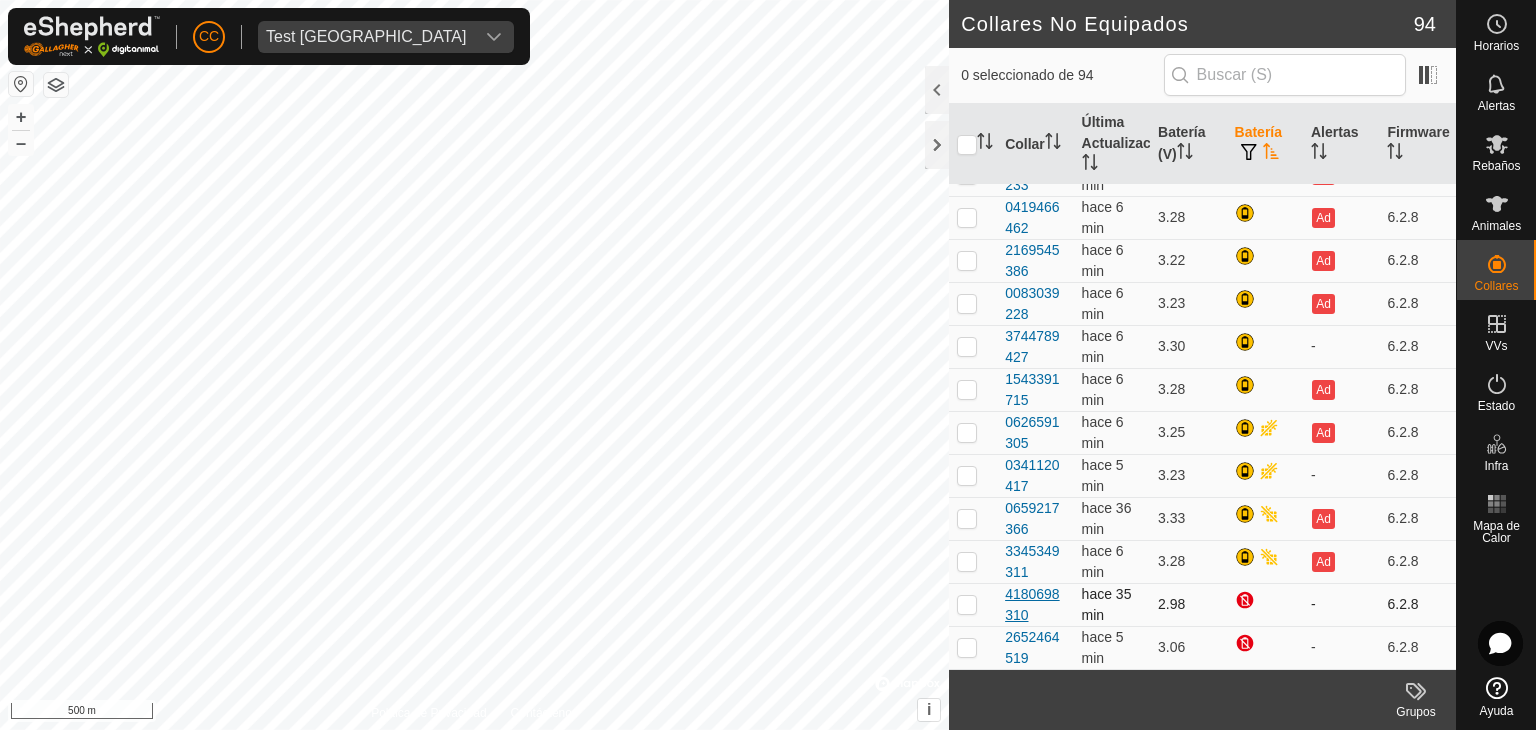 click on "4180698310" at bounding box center (1035, 605) 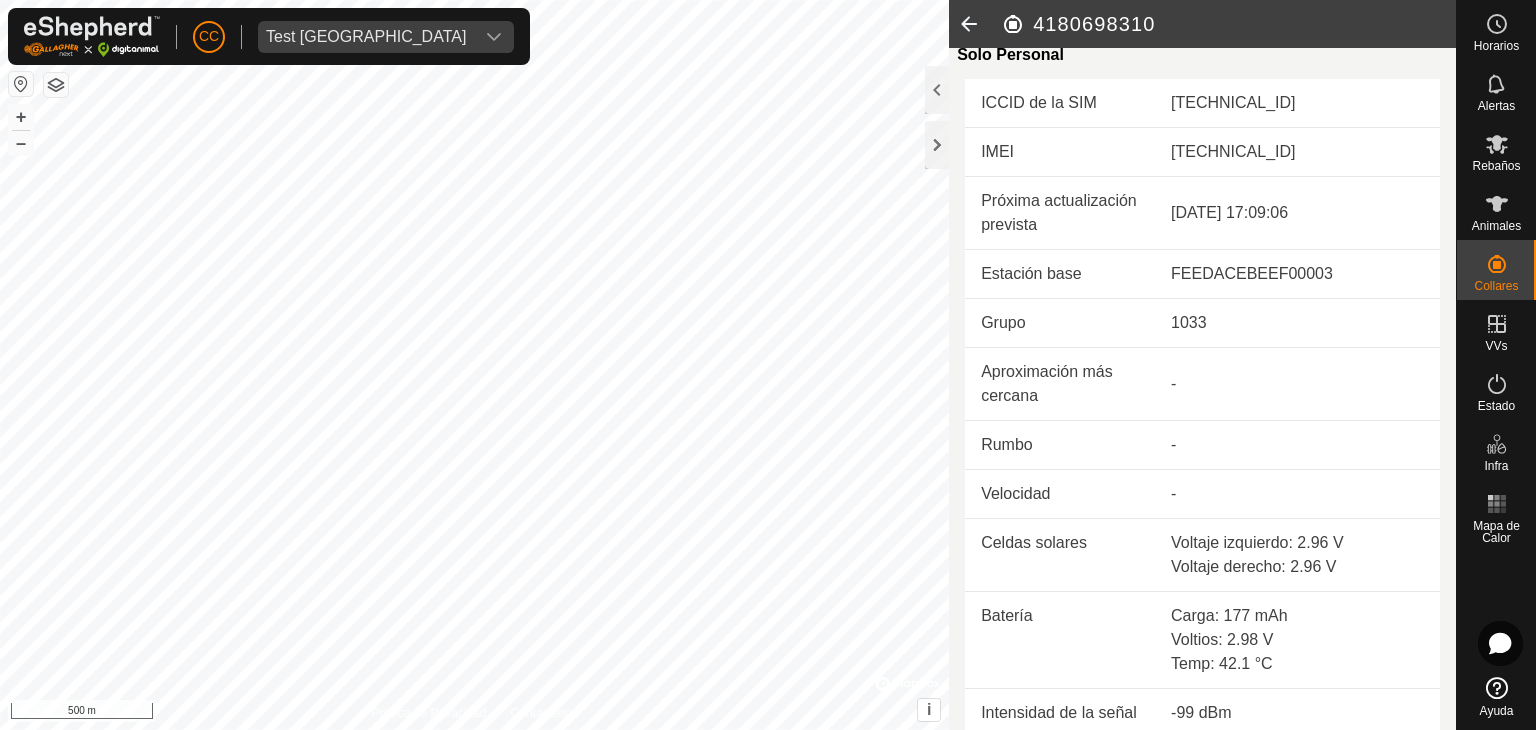scroll, scrollTop: 600, scrollLeft: 0, axis: vertical 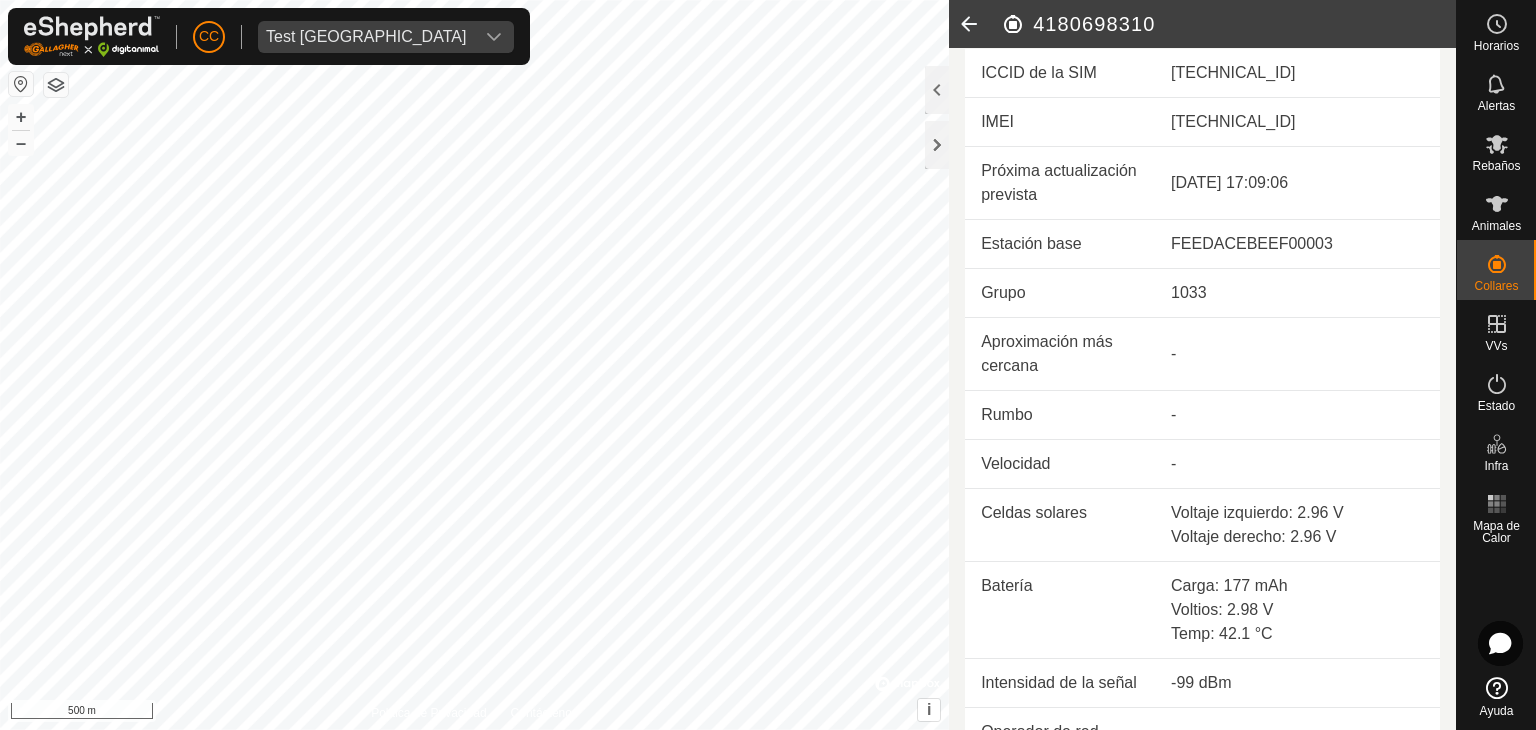 click 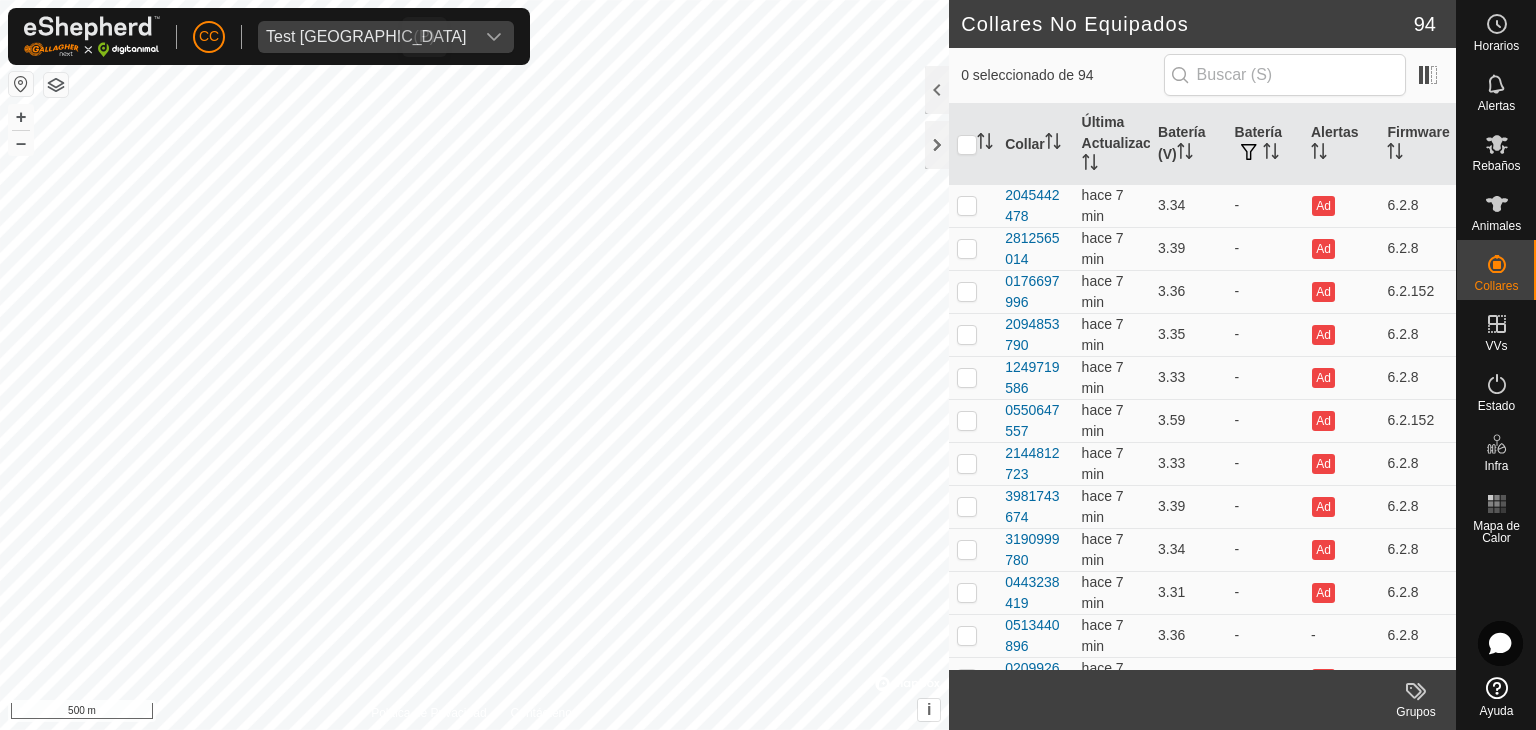click on "Test France" at bounding box center [366, 37] 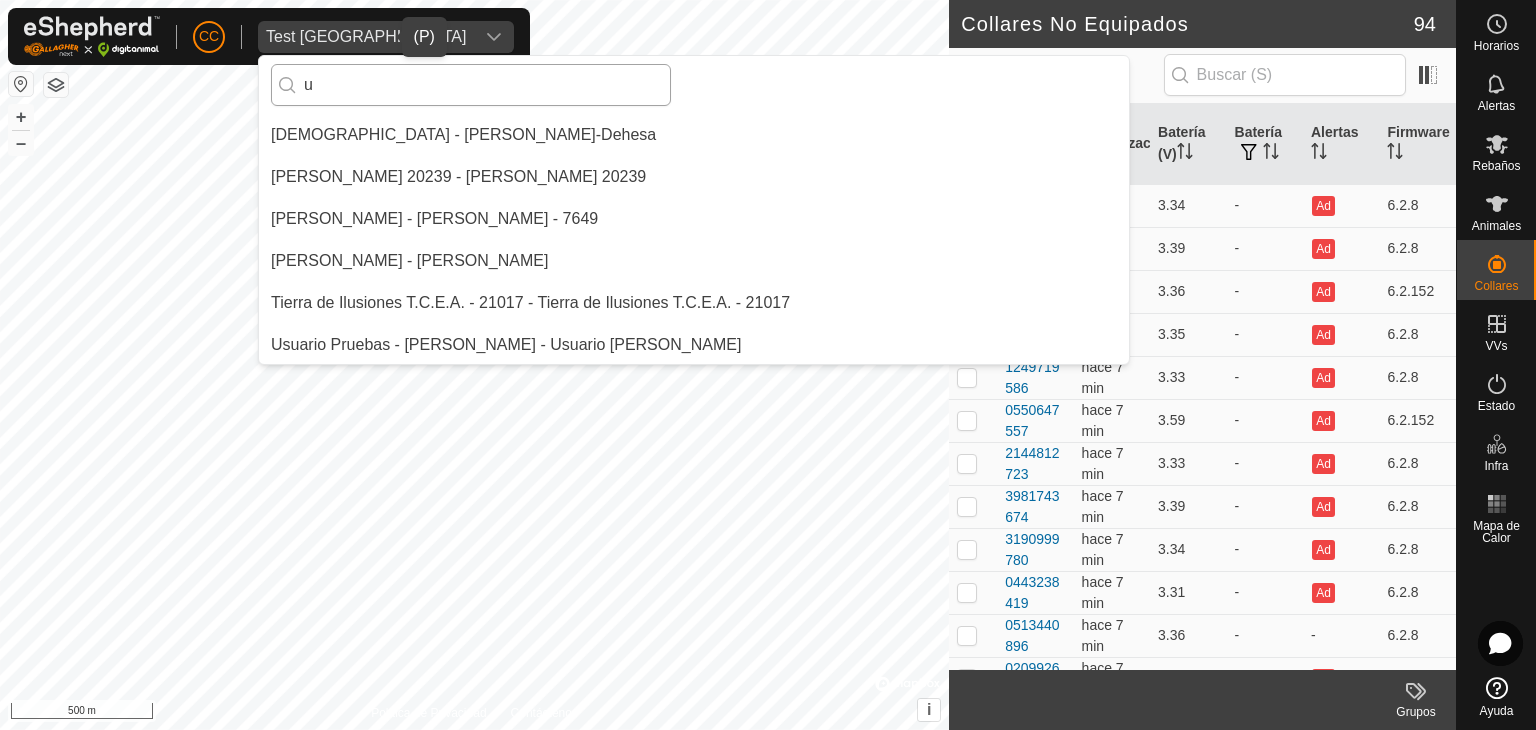 scroll, scrollTop: 5922, scrollLeft: 0, axis: vertical 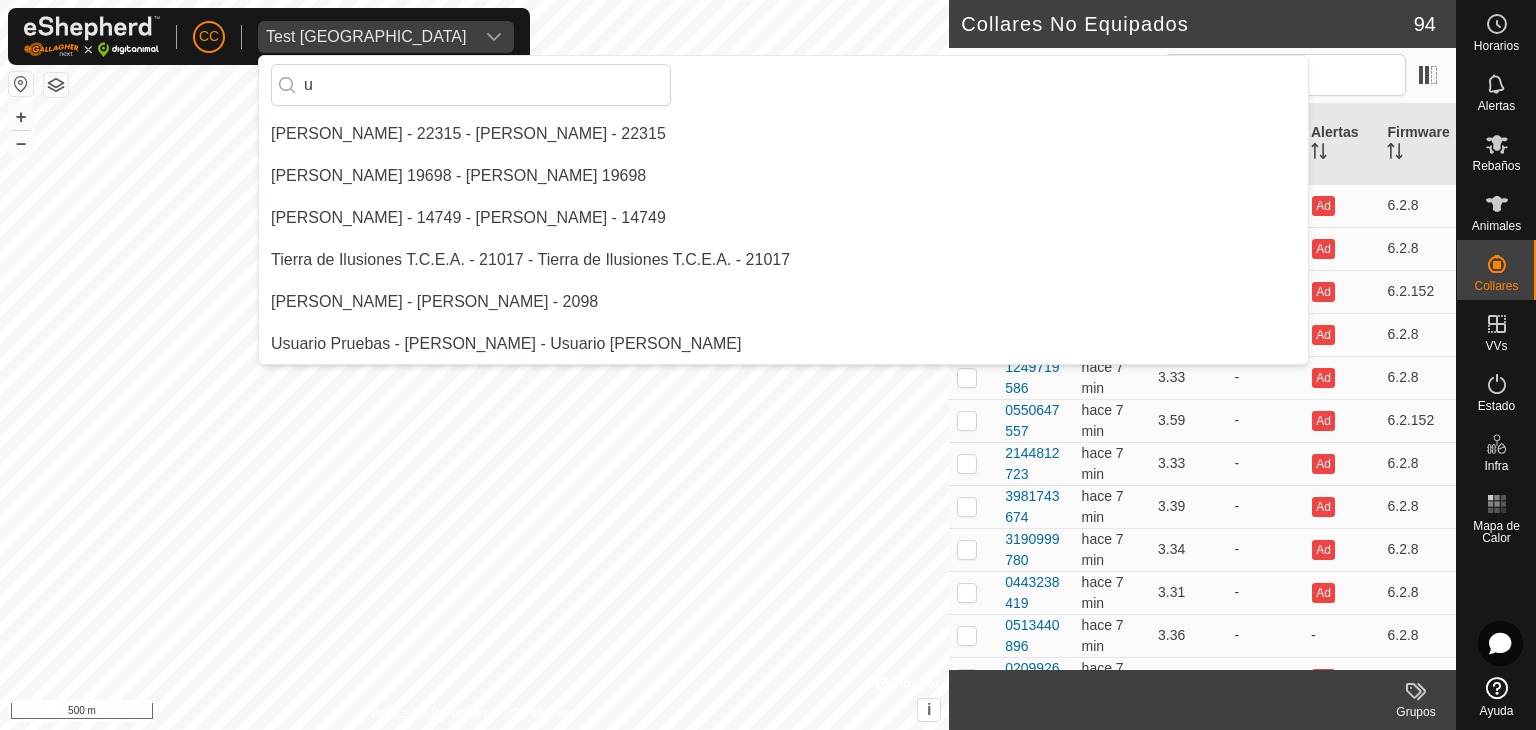 type on "u" 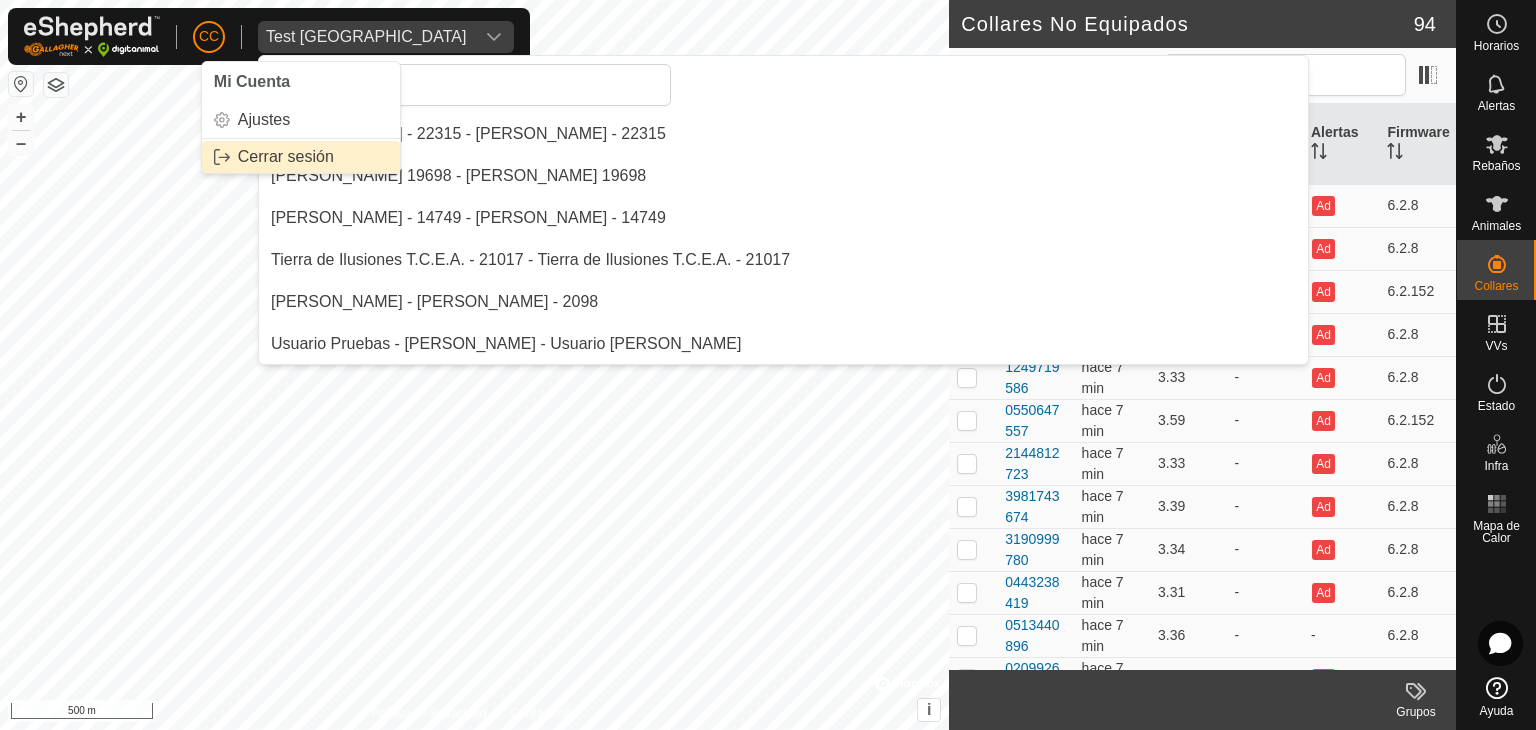 click on "Cerrar sesión" at bounding box center [301, 157] 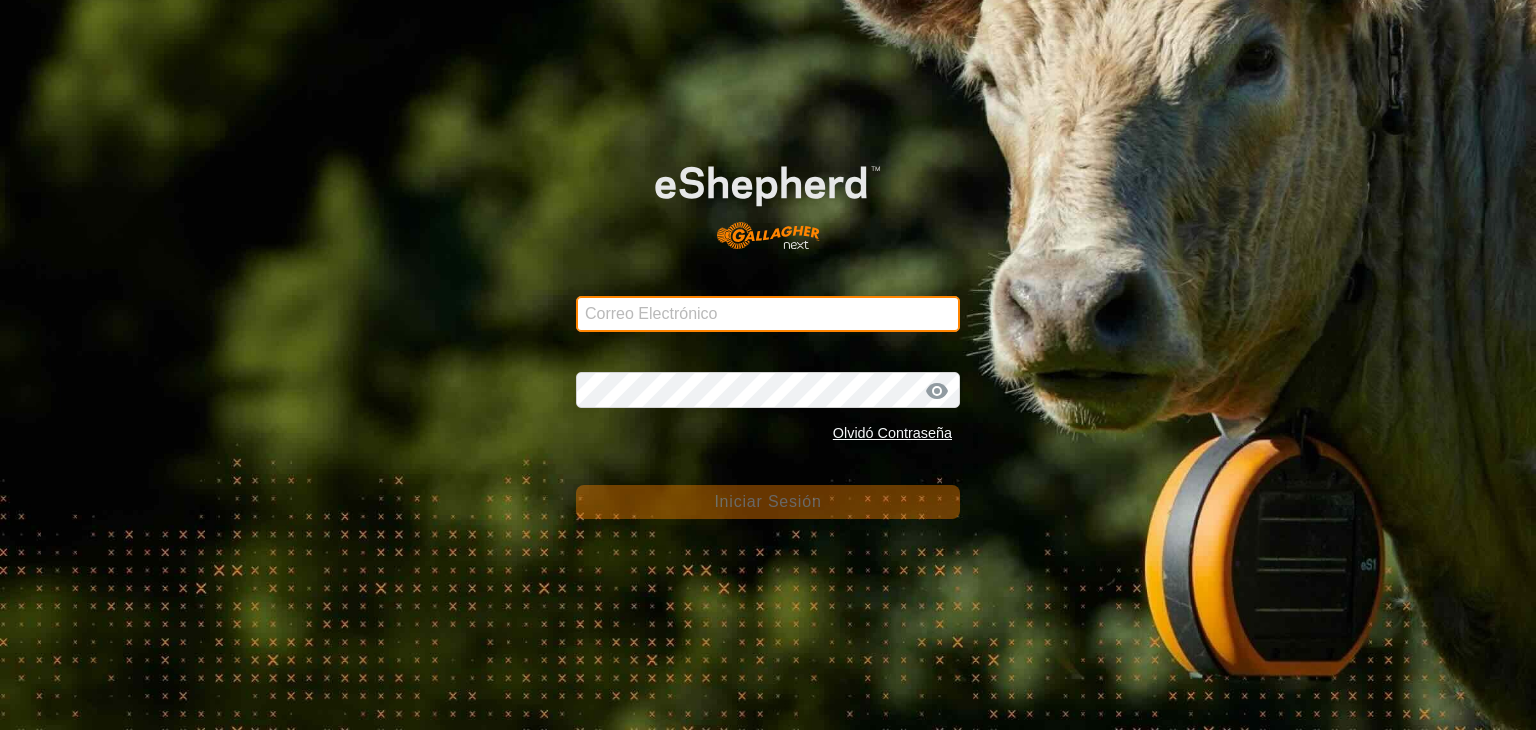 type on "ccallejero@digitanimal.com" 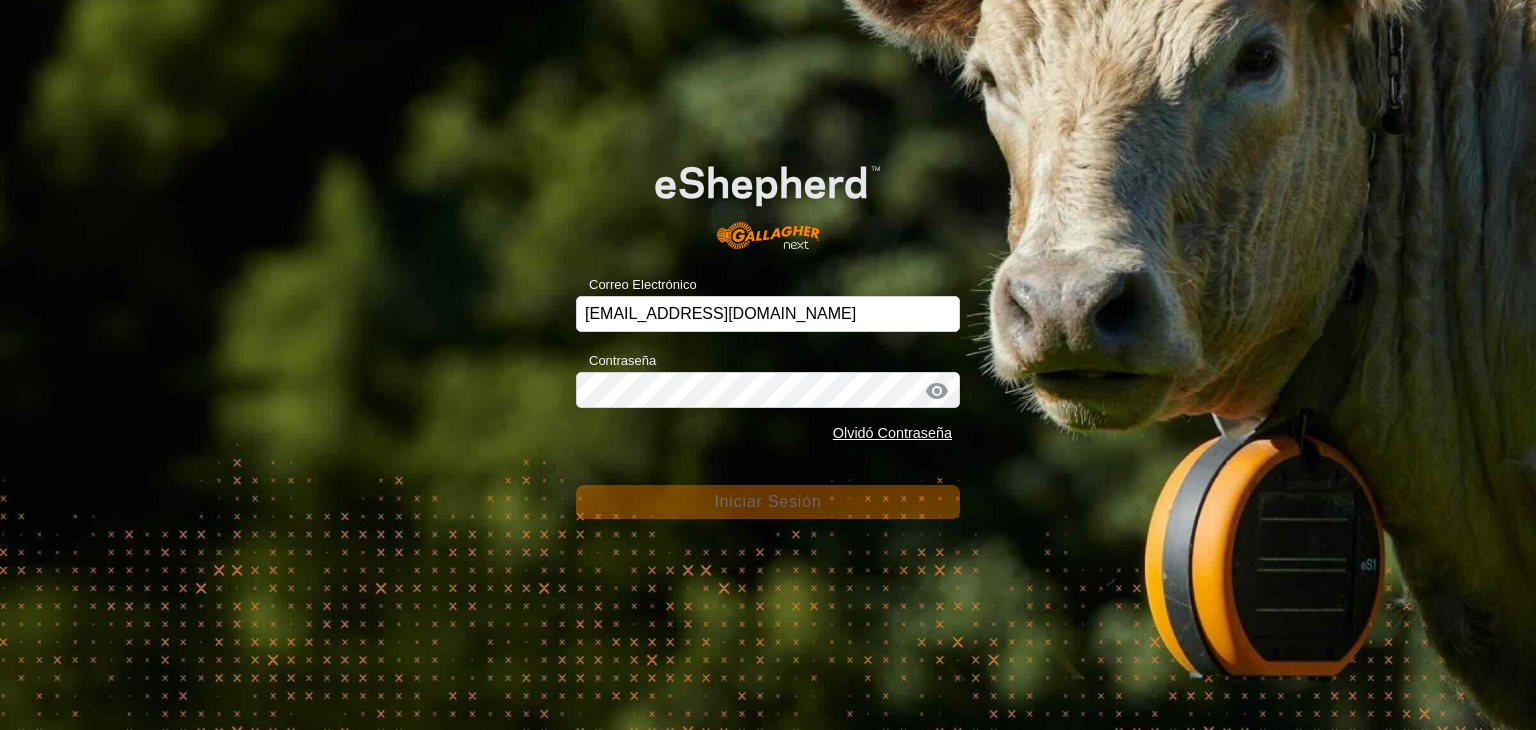 click on "Correo Electrónico ccallejero@digitanimal.com Contraseña Olvidó Contraseña Iniciar Sesión" 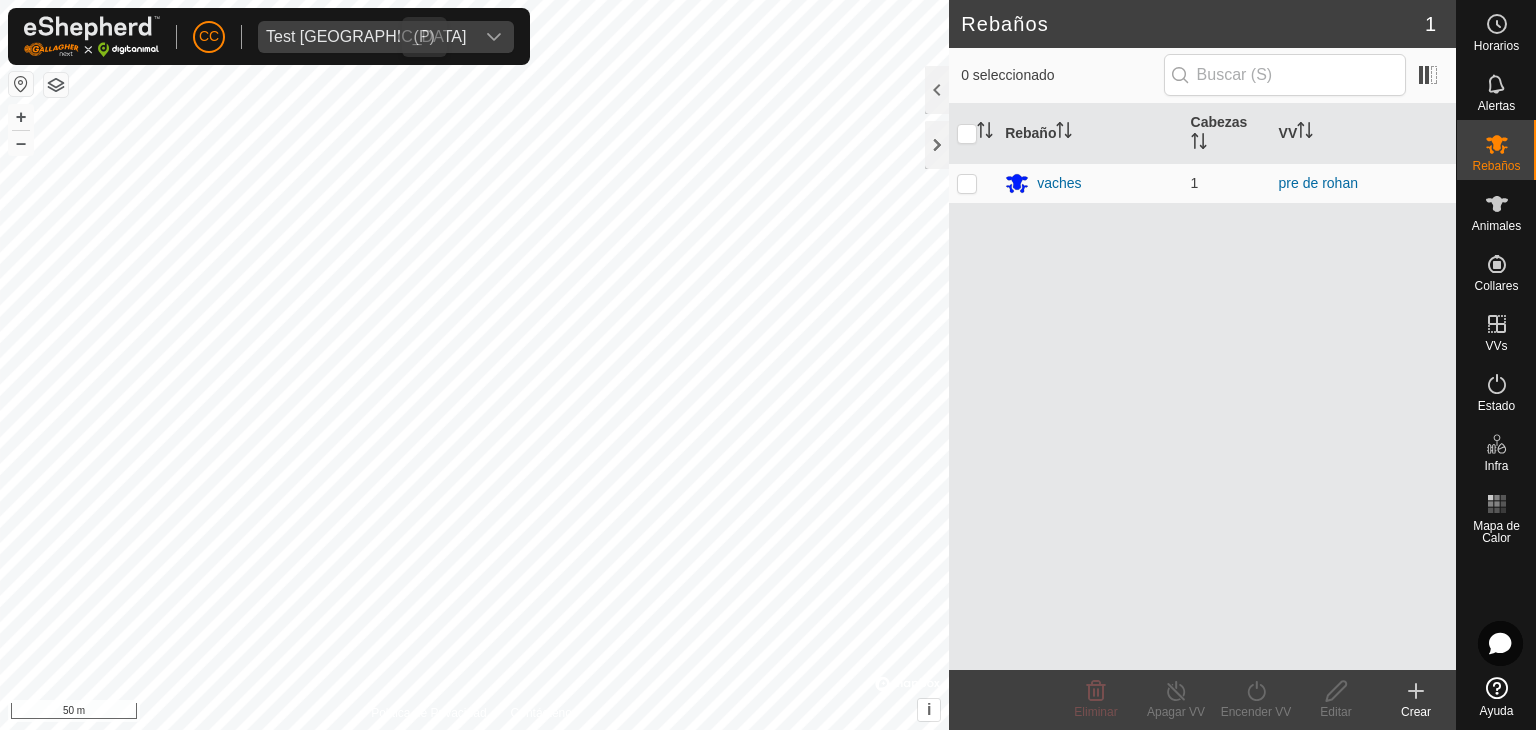 click 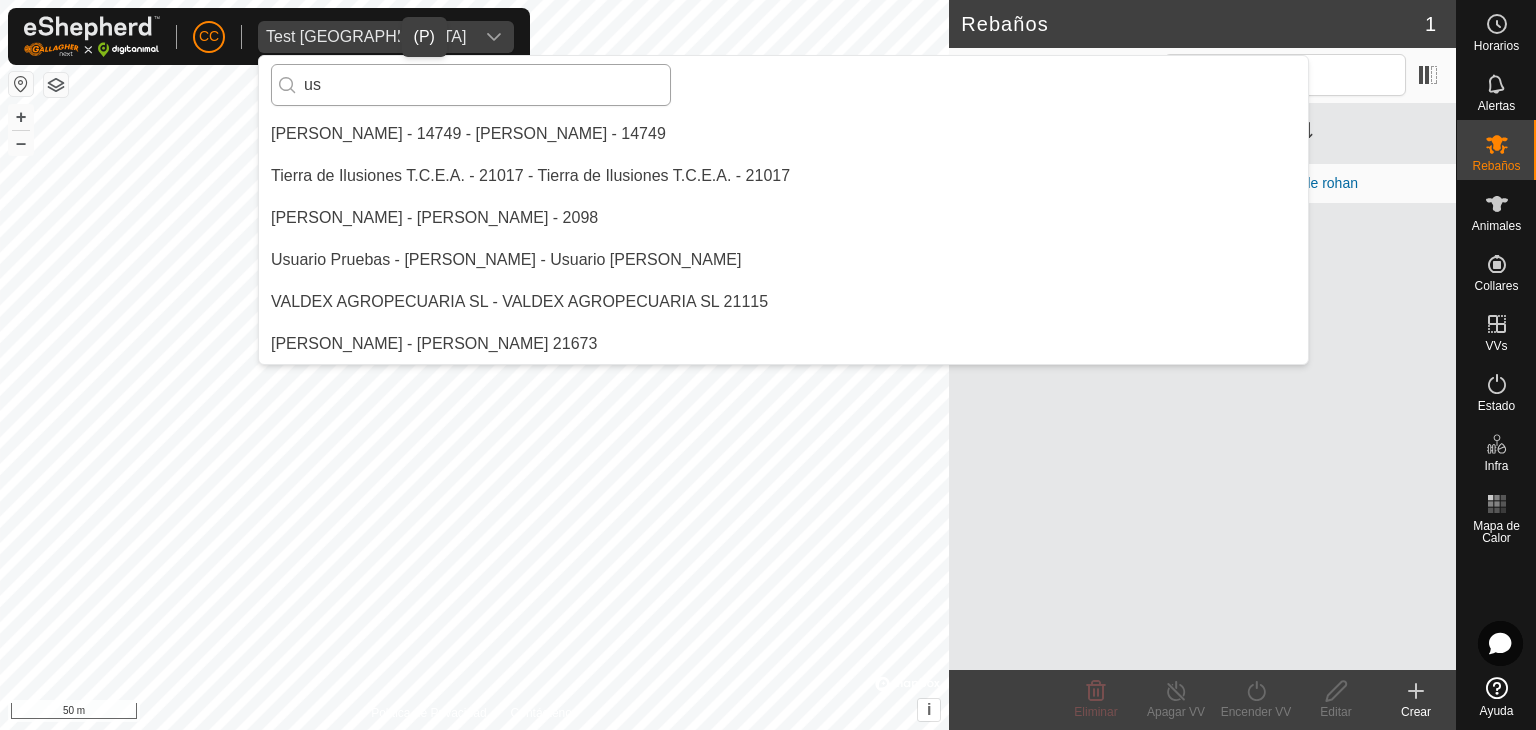 scroll, scrollTop: 0, scrollLeft: 0, axis: both 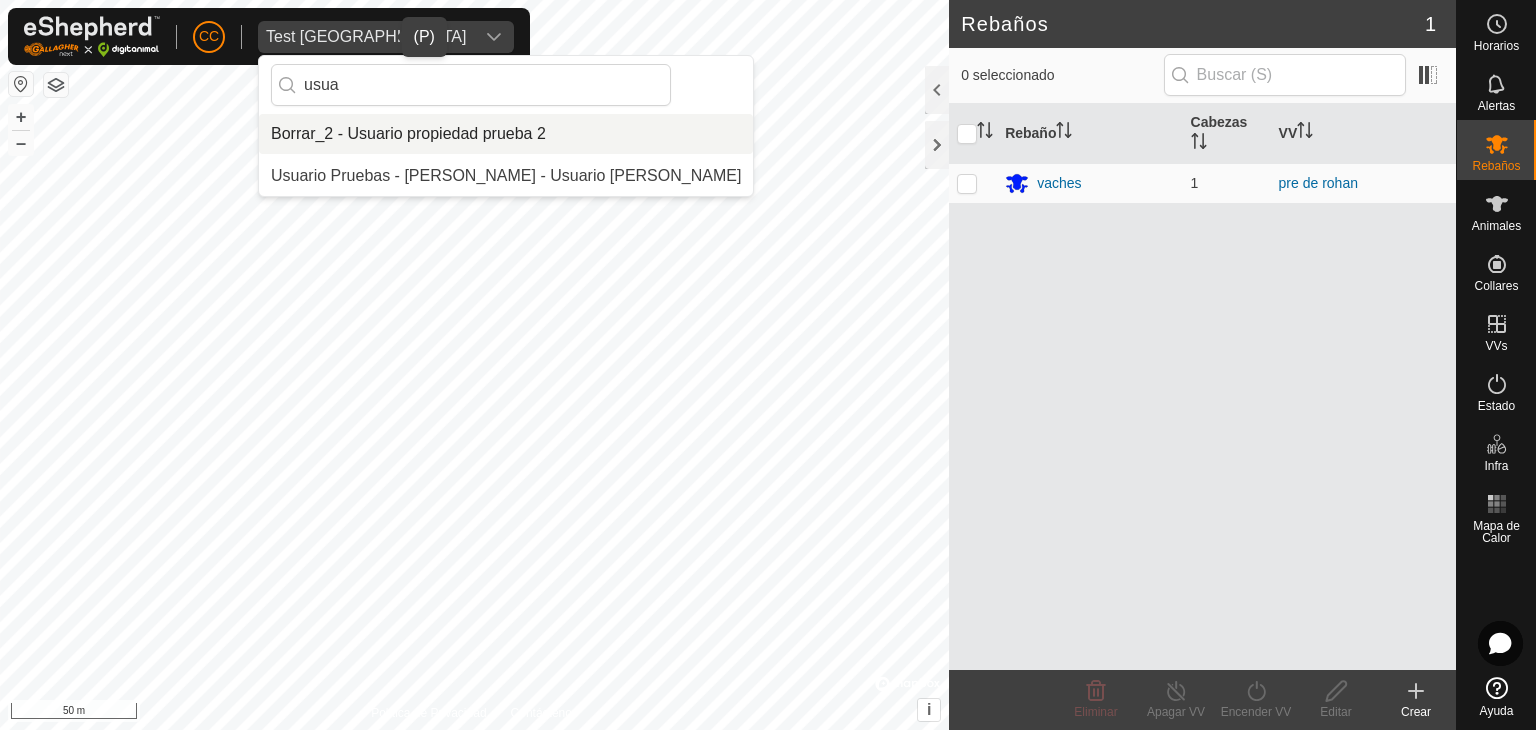 type on "usua" 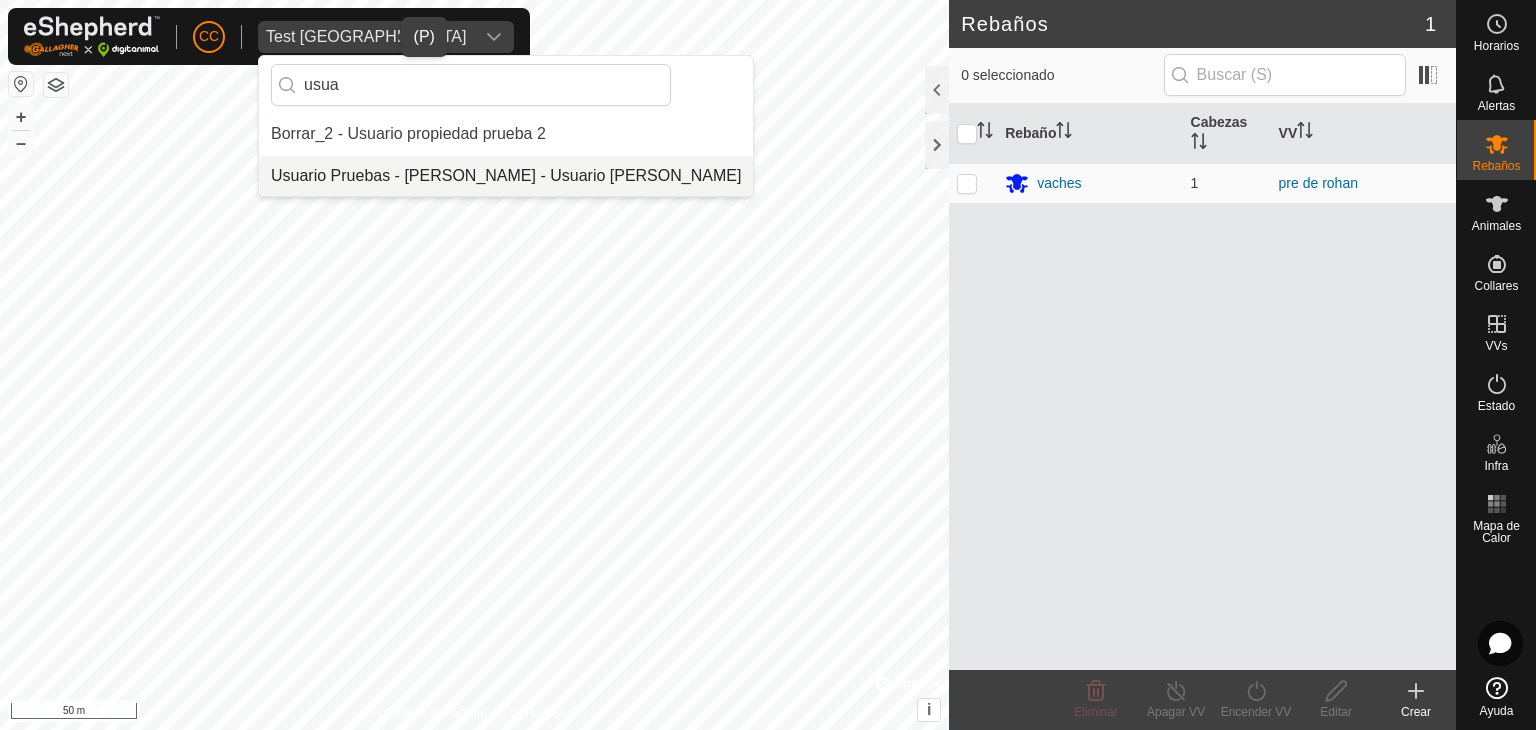 click on "Usuario Pruebas - Gregorio Alarcia - Usuario Pruebas - Gregorio Alarcia" at bounding box center (506, 176) 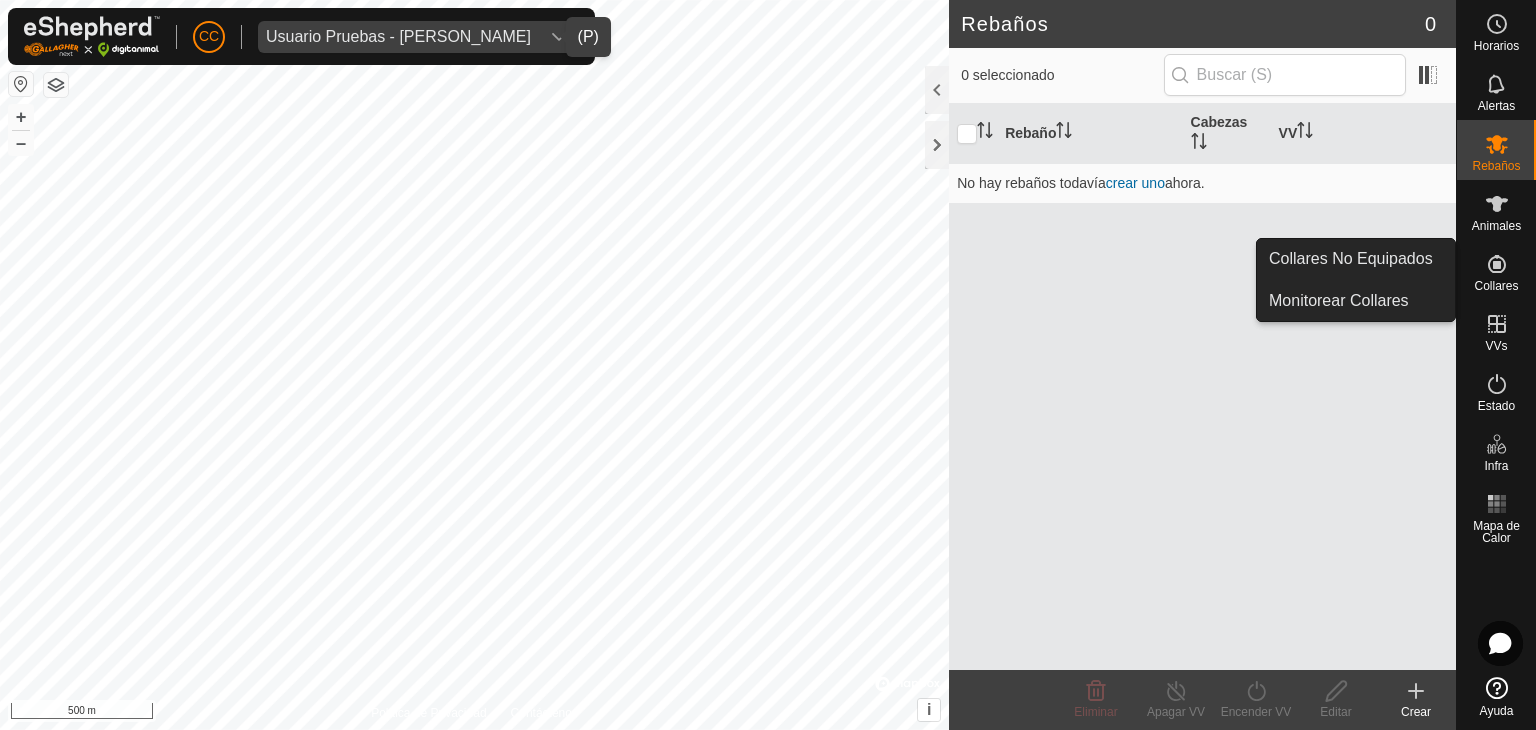 click on "Collares No Equipados" at bounding box center (1356, 259) 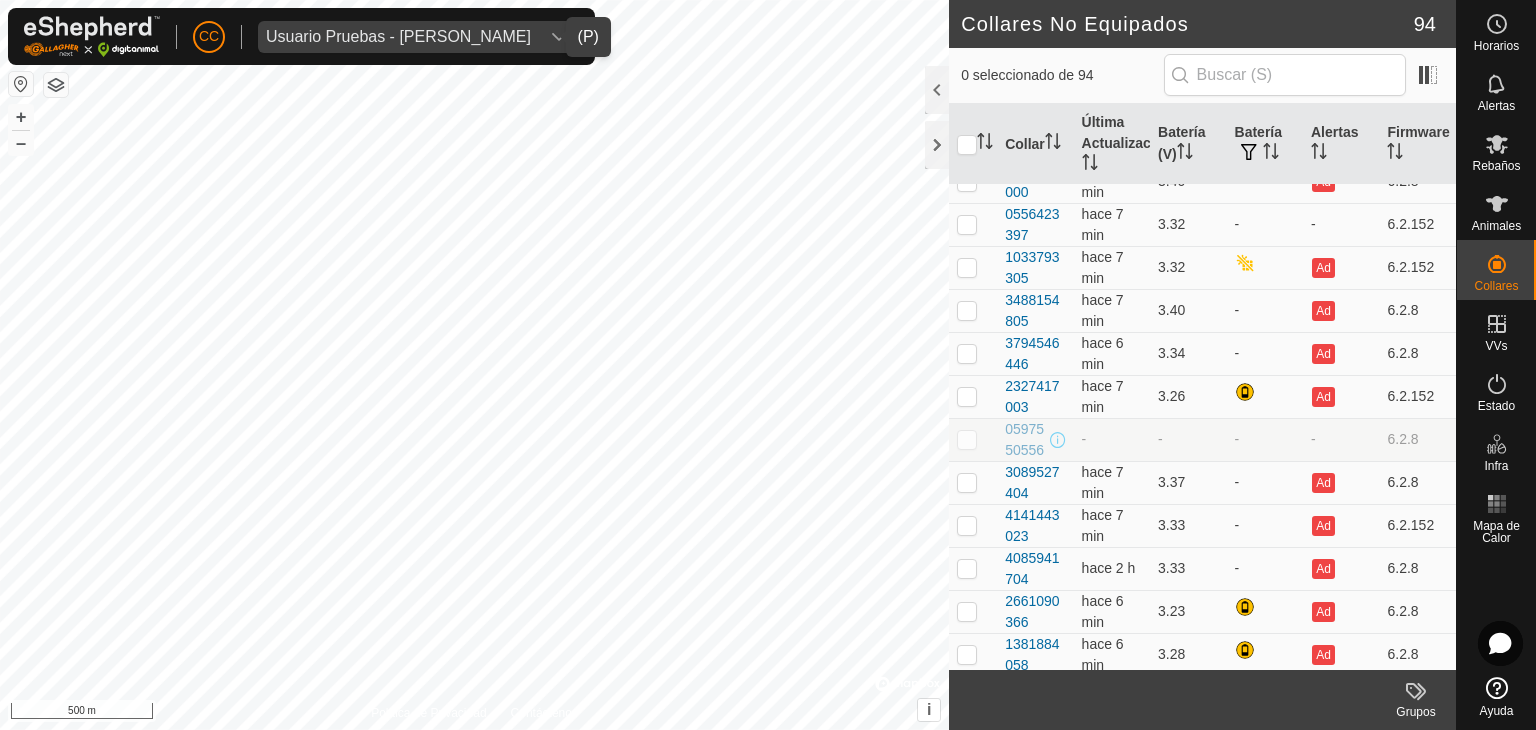 scroll, scrollTop: 0, scrollLeft: 0, axis: both 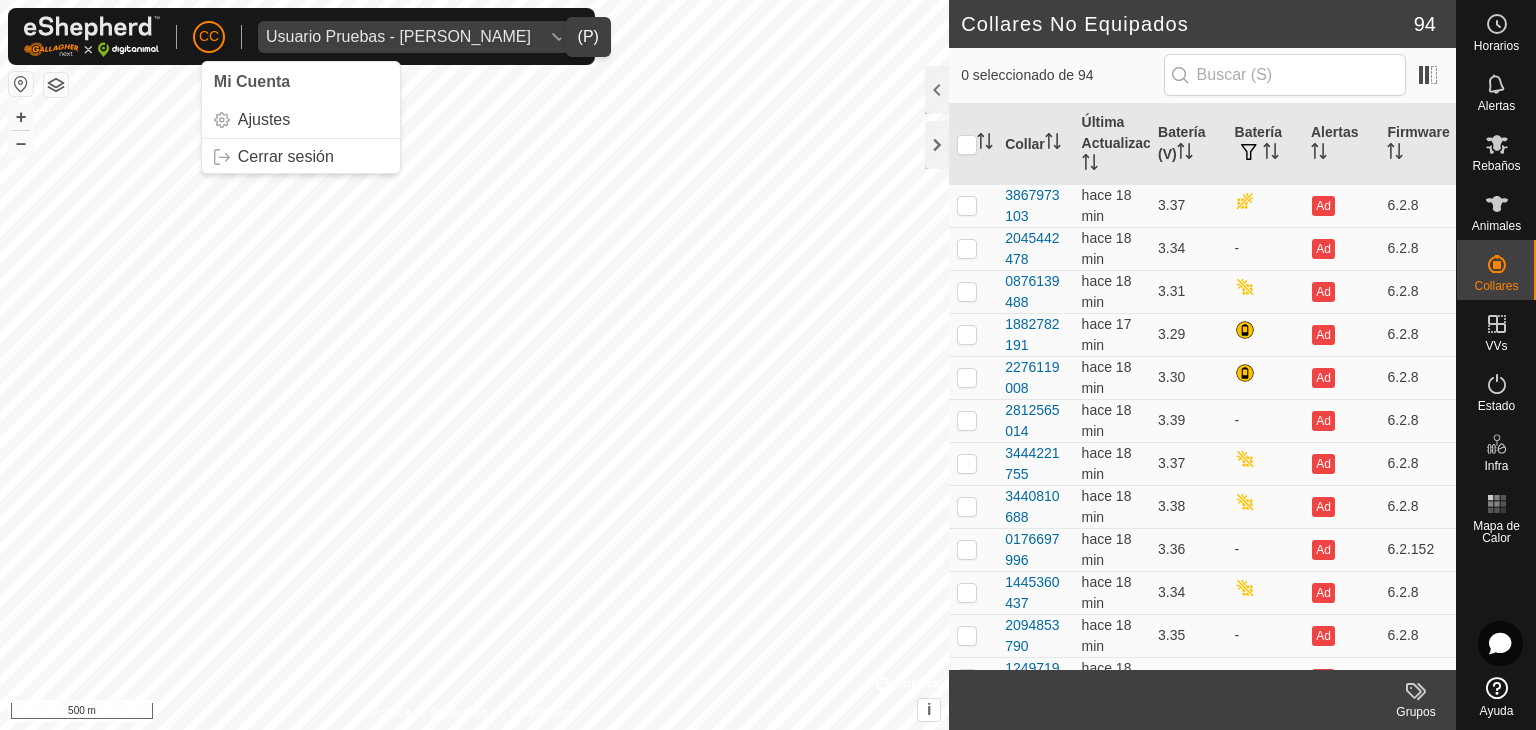 click on "CC" 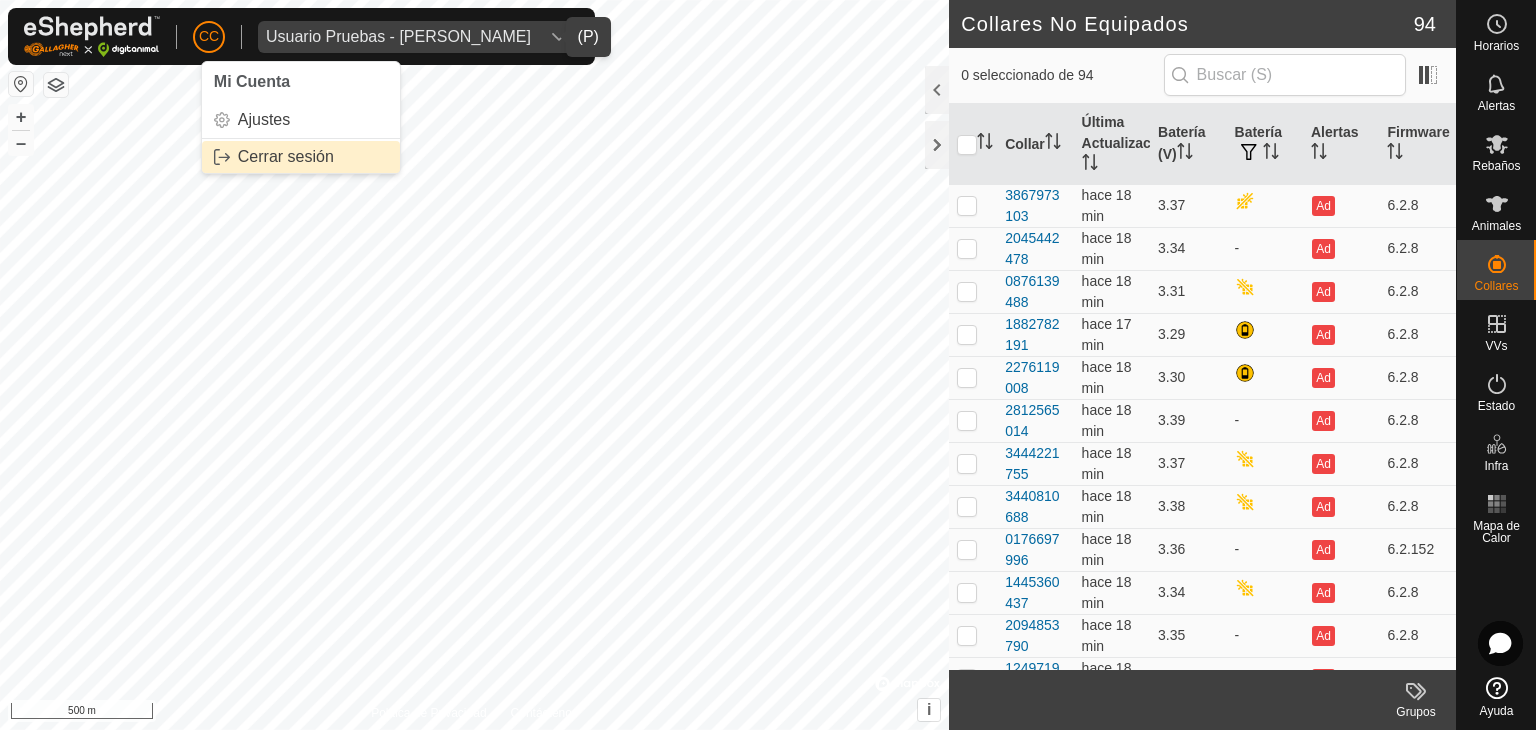 click on "Cerrar sesión" at bounding box center [301, 157] 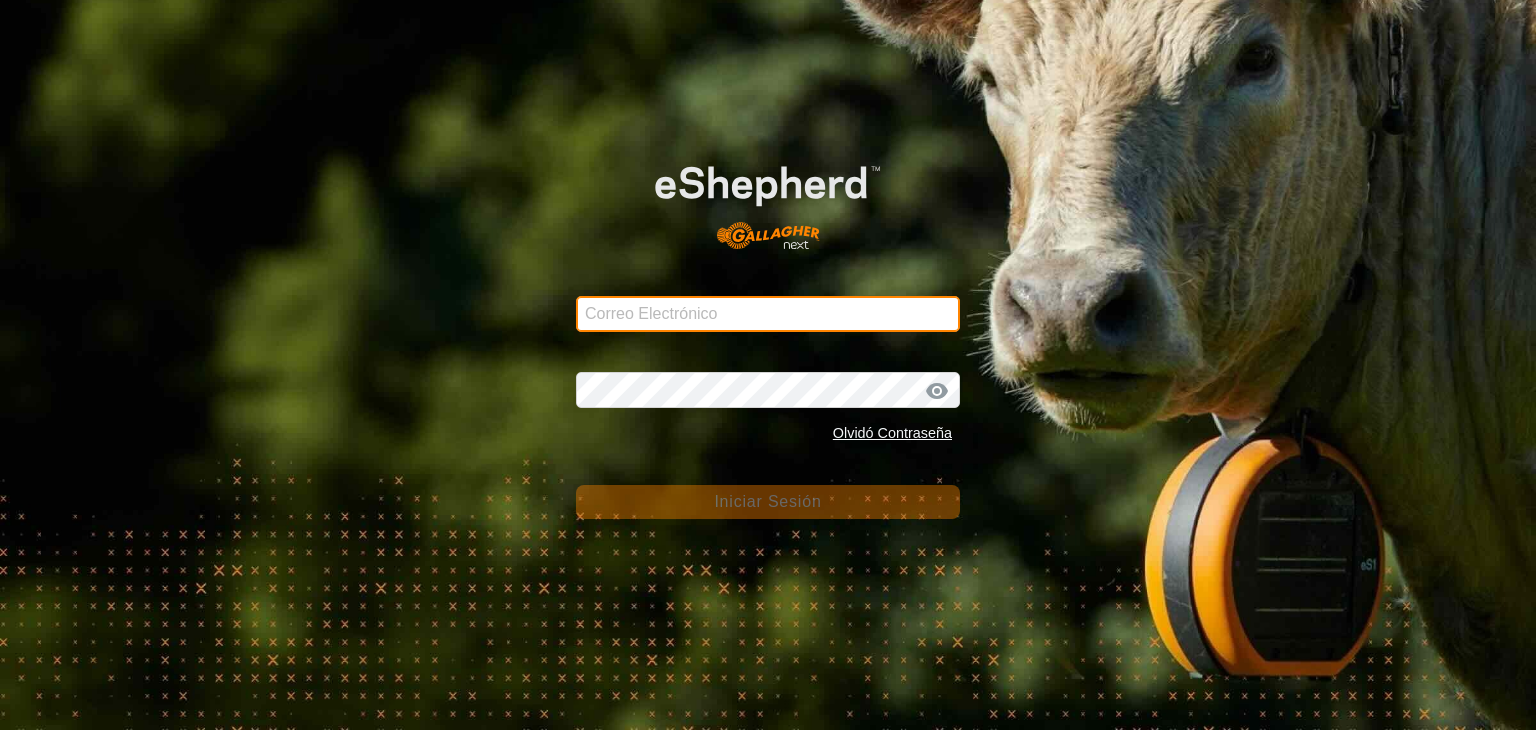type on "ccallejero@digitanimal.com" 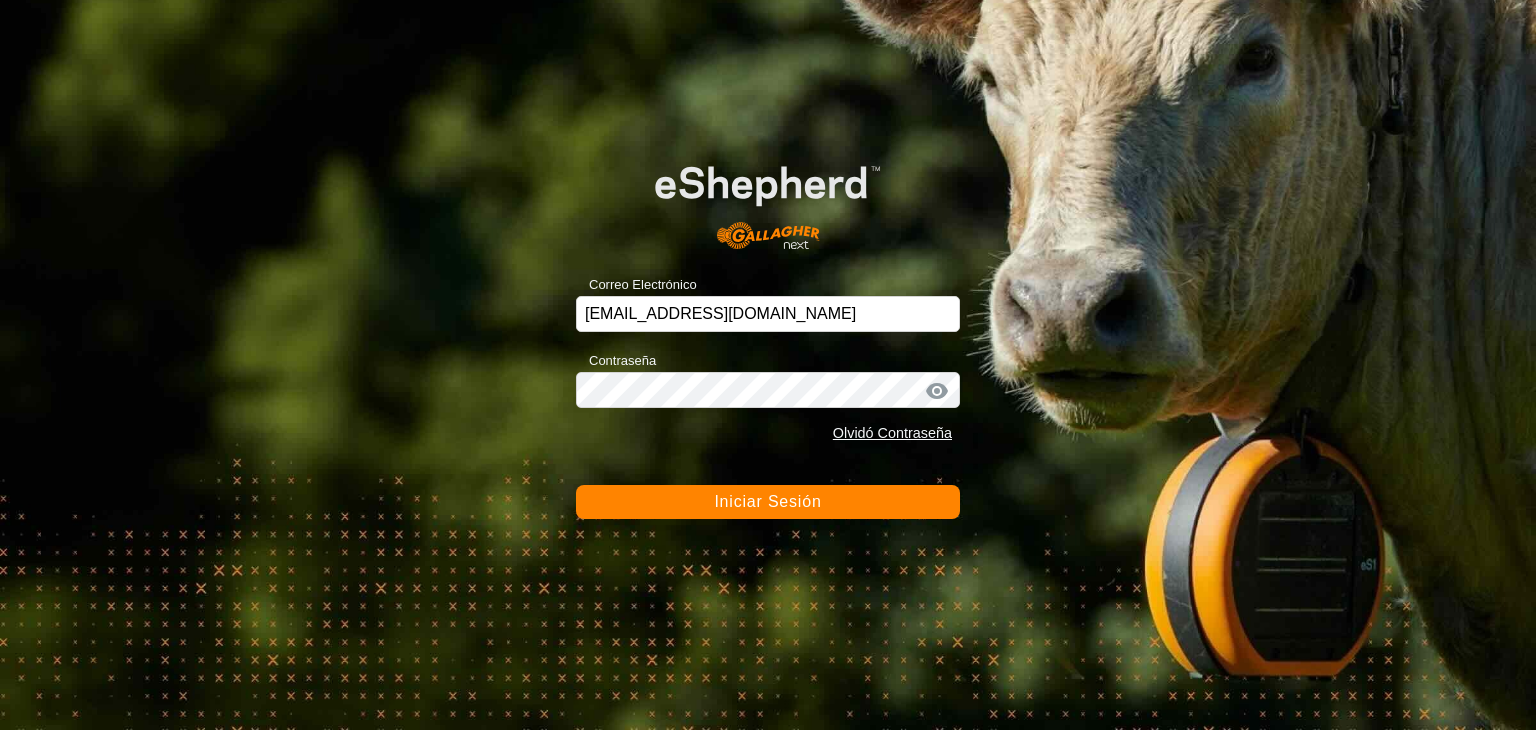click on "Iniciar Sesión" 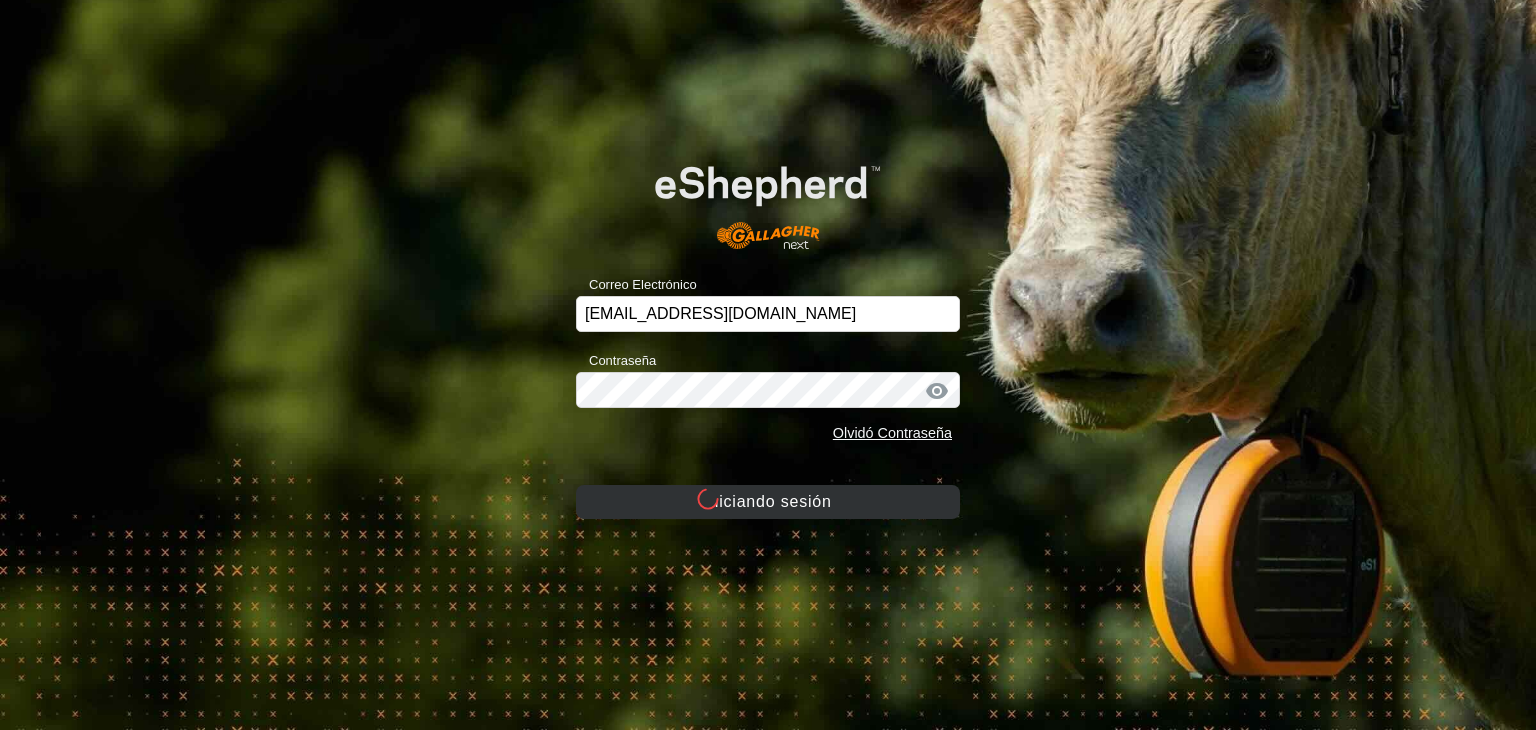 click on "Iniciando sesión" 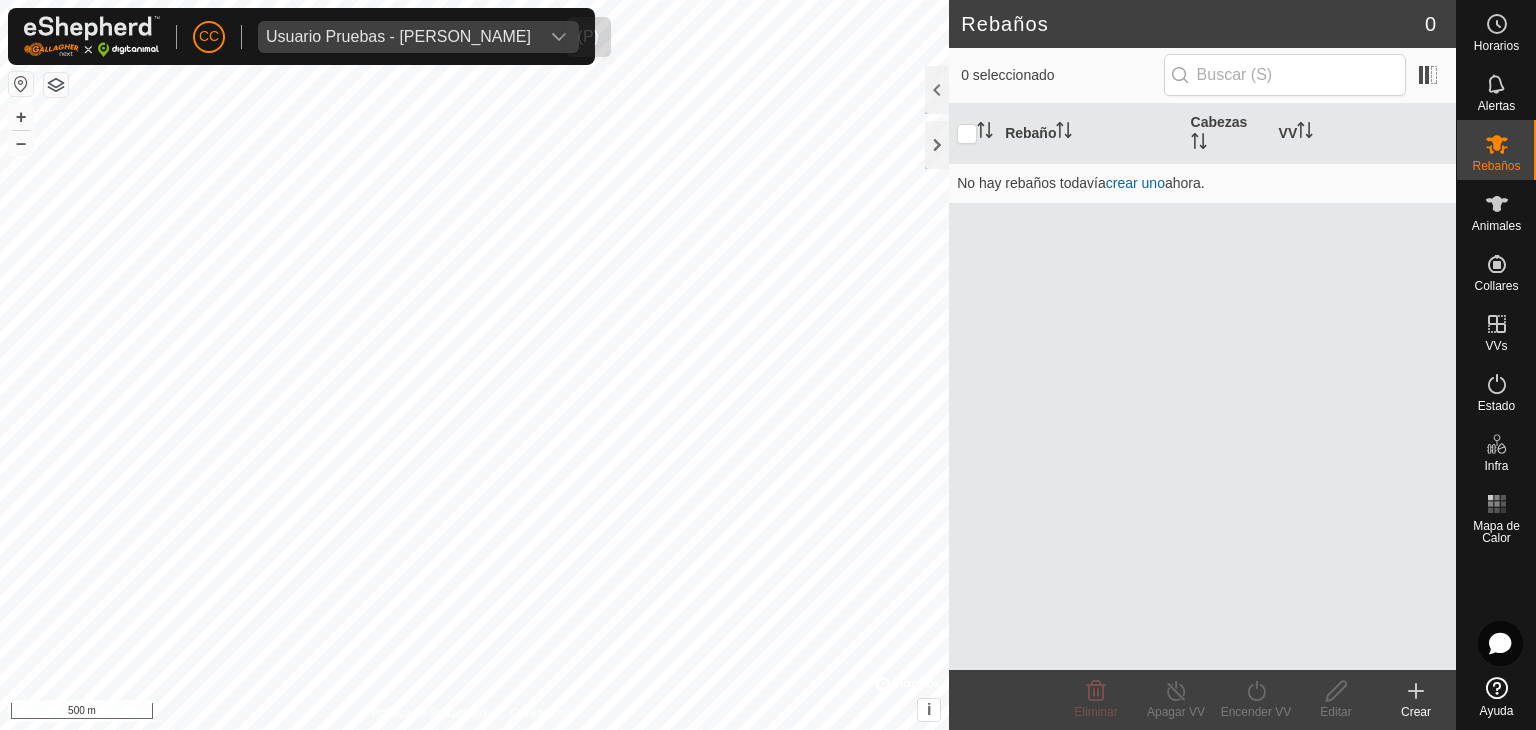 click on "Usuario Pruebas - [PERSON_NAME]" at bounding box center (398, 37) 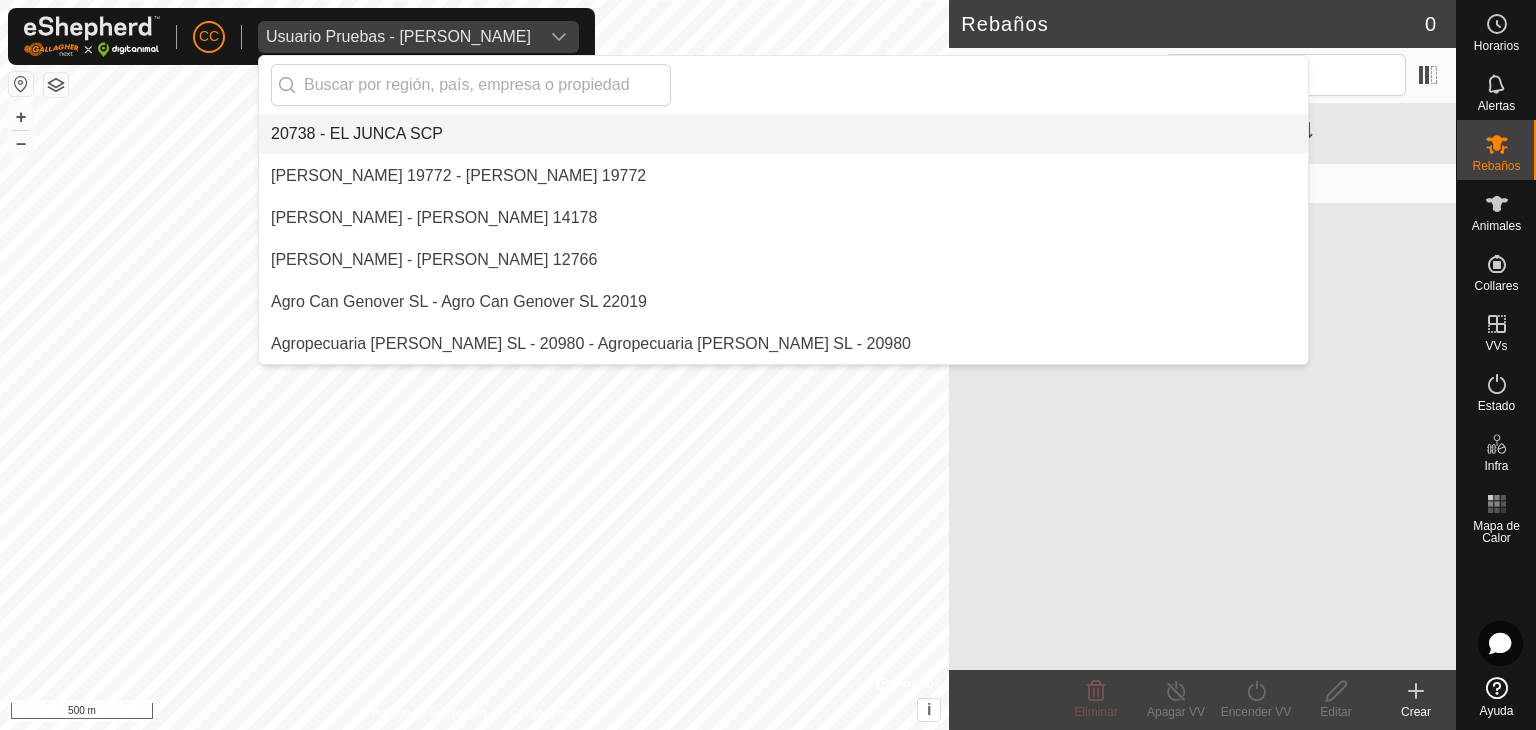 scroll, scrollTop: 11718, scrollLeft: 0, axis: vertical 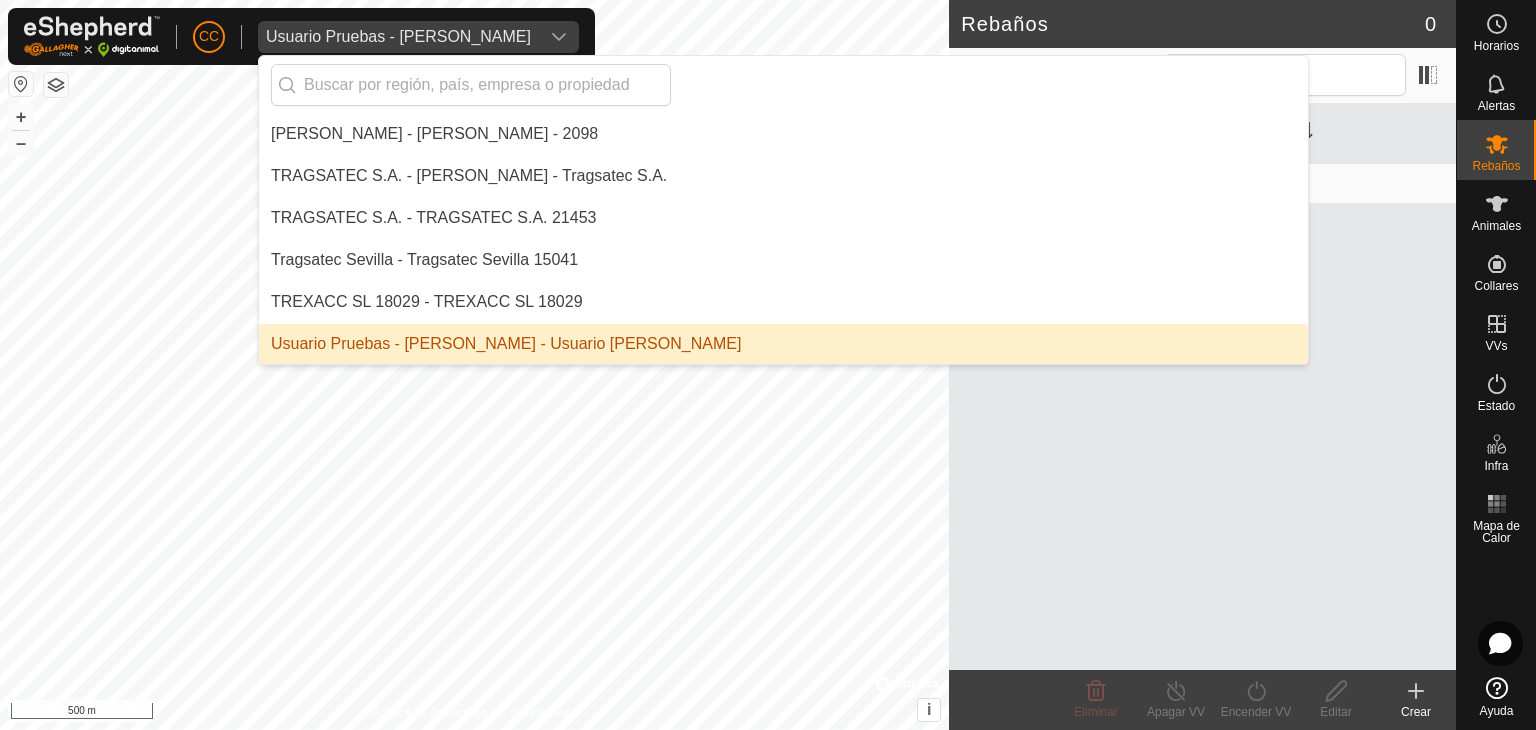 click on "Usuario Pruebas - Gregorio Alarcia - Usuario Pruebas - Gregorio Alarcia" at bounding box center [783, 344] 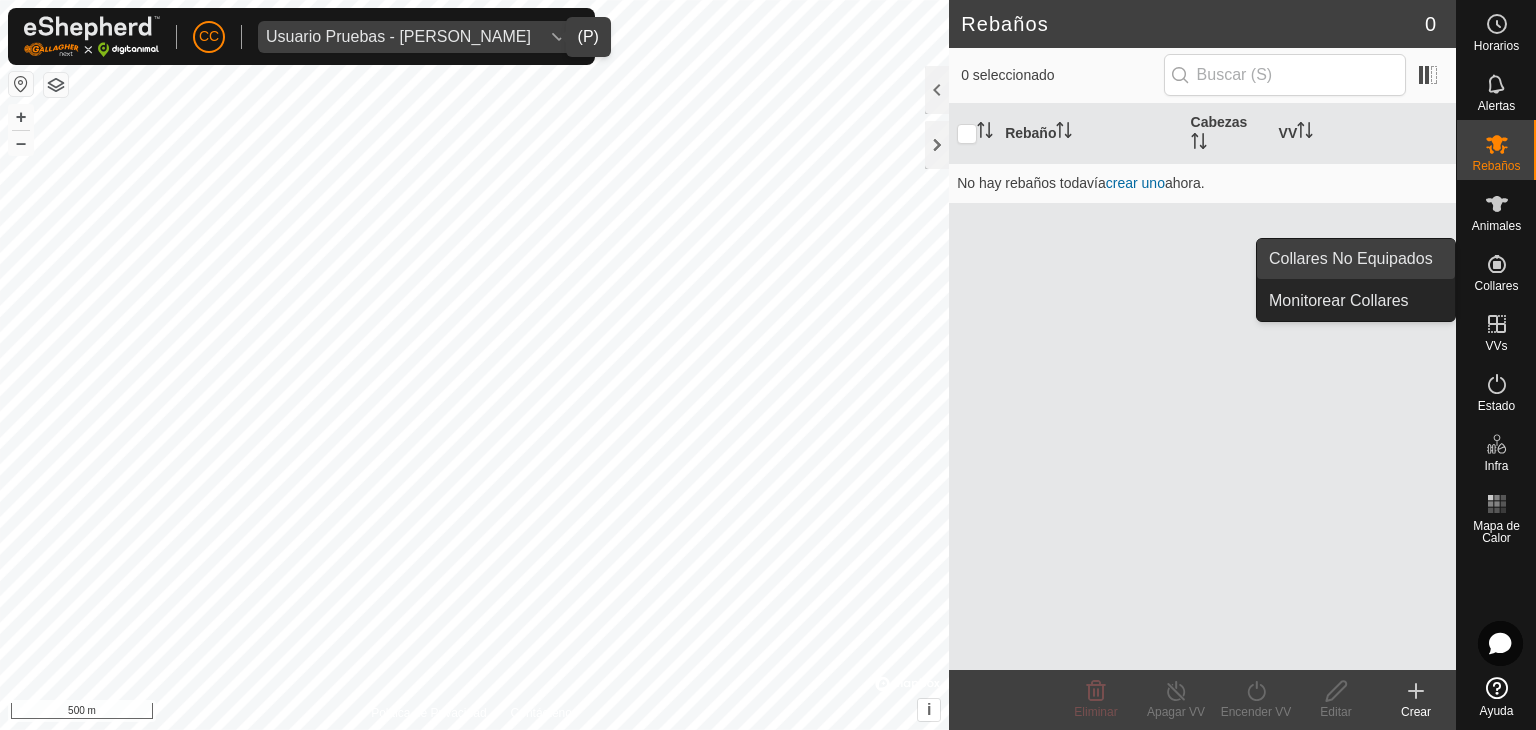 click on "Collares No Equipados" at bounding box center [1356, 259] 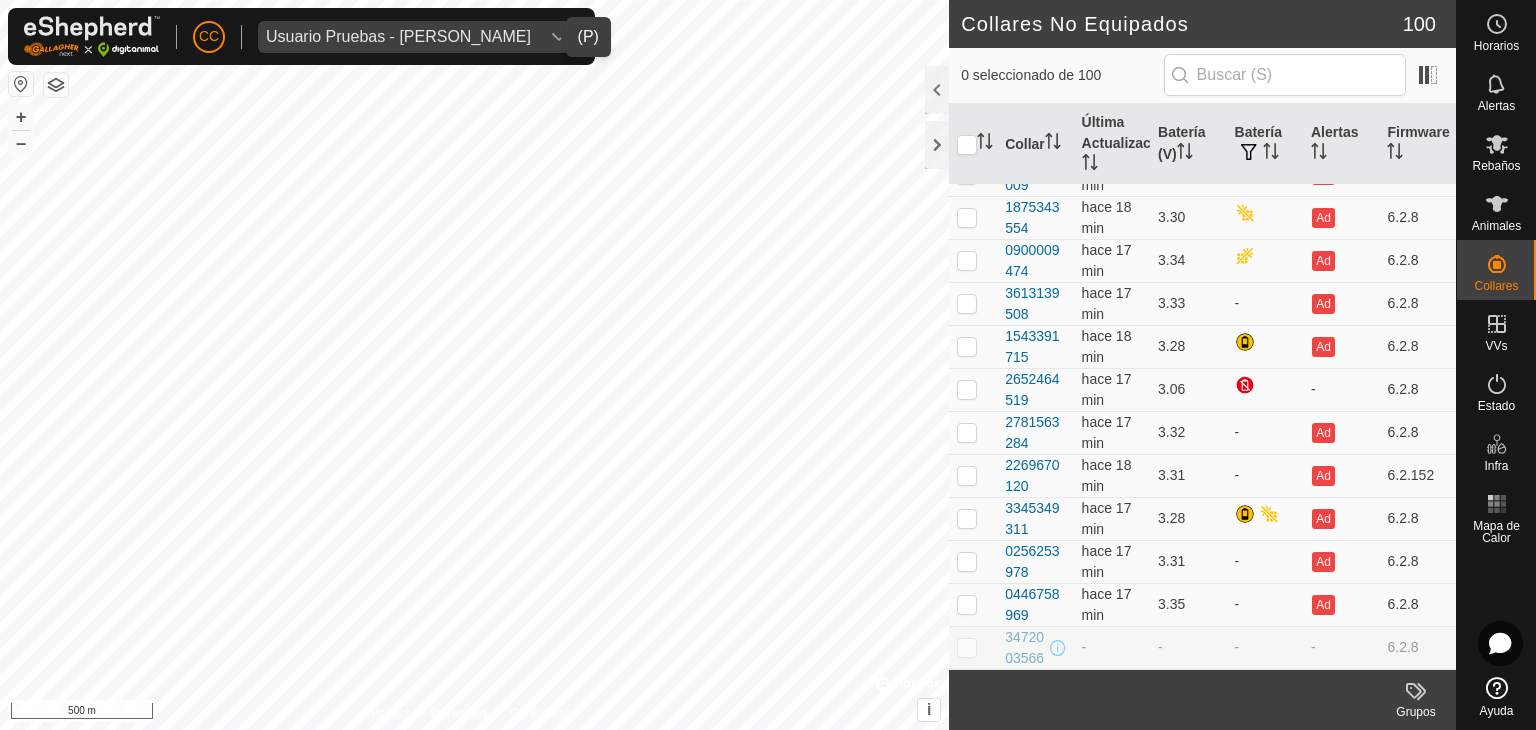 scroll, scrollTop: 3941, scrollLeft: 0, axis: vertical 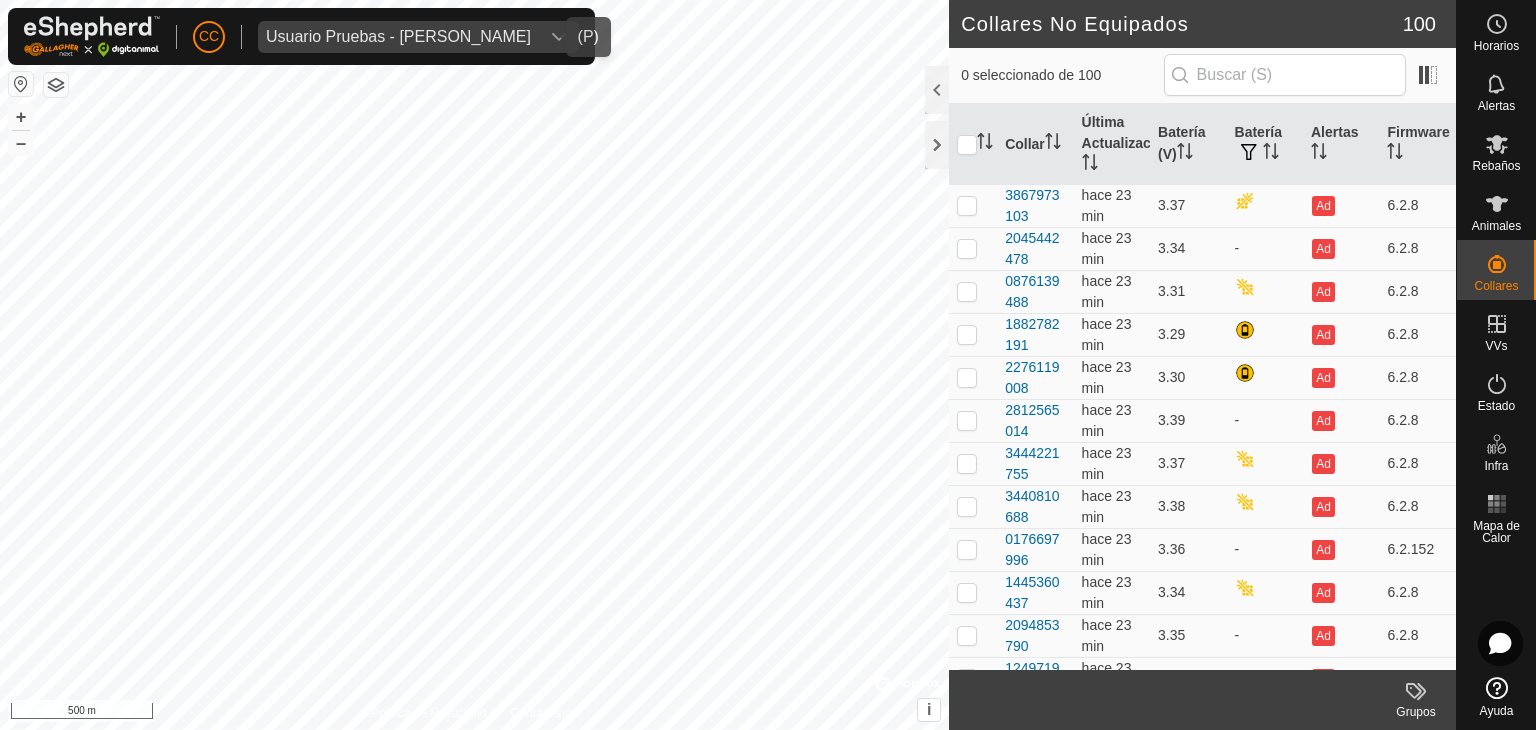 click on "Usuario Pruebas - [PERSON_NAME]" at bounding box center [398, 37] 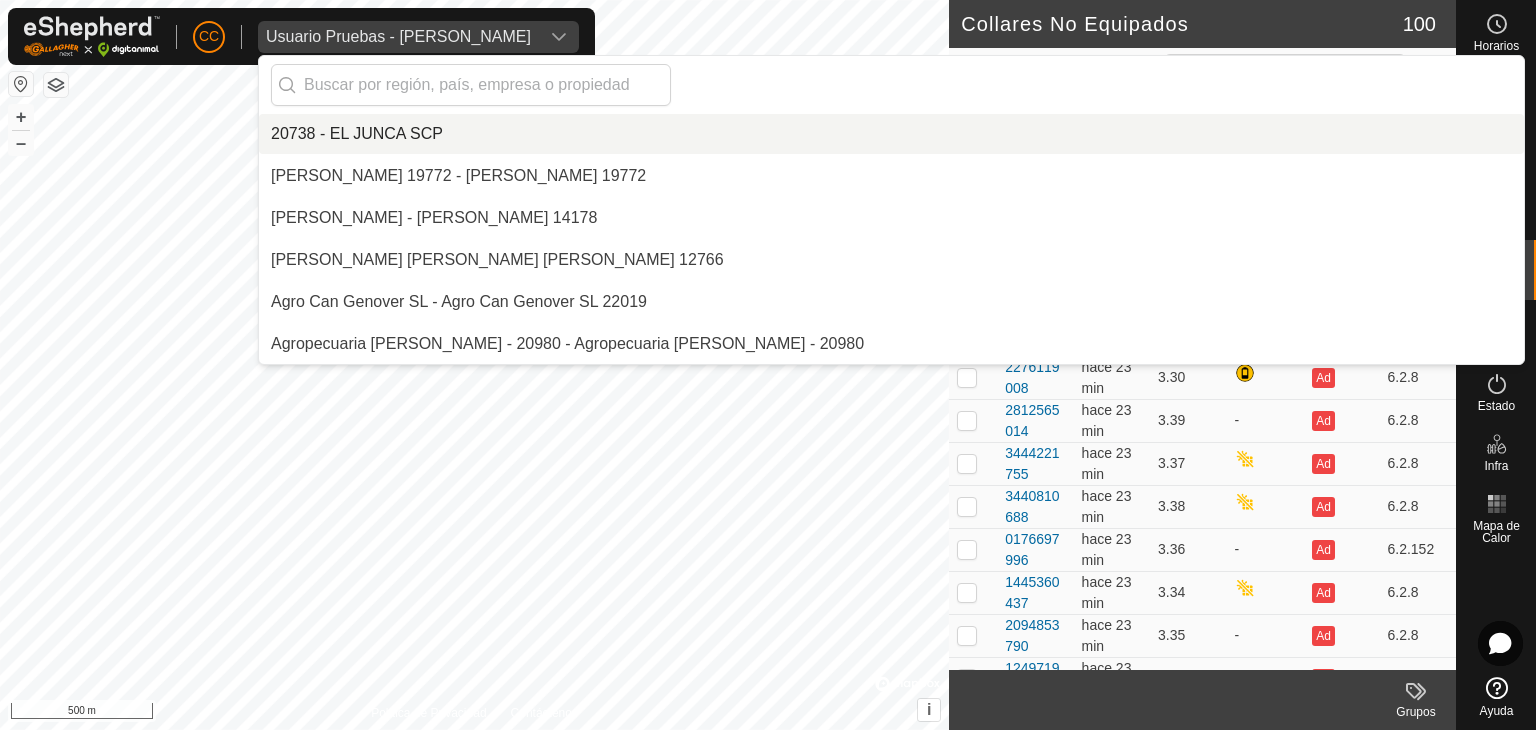 scroll, scrollTop: 11718, scrollLeft: 0, axis: vertical 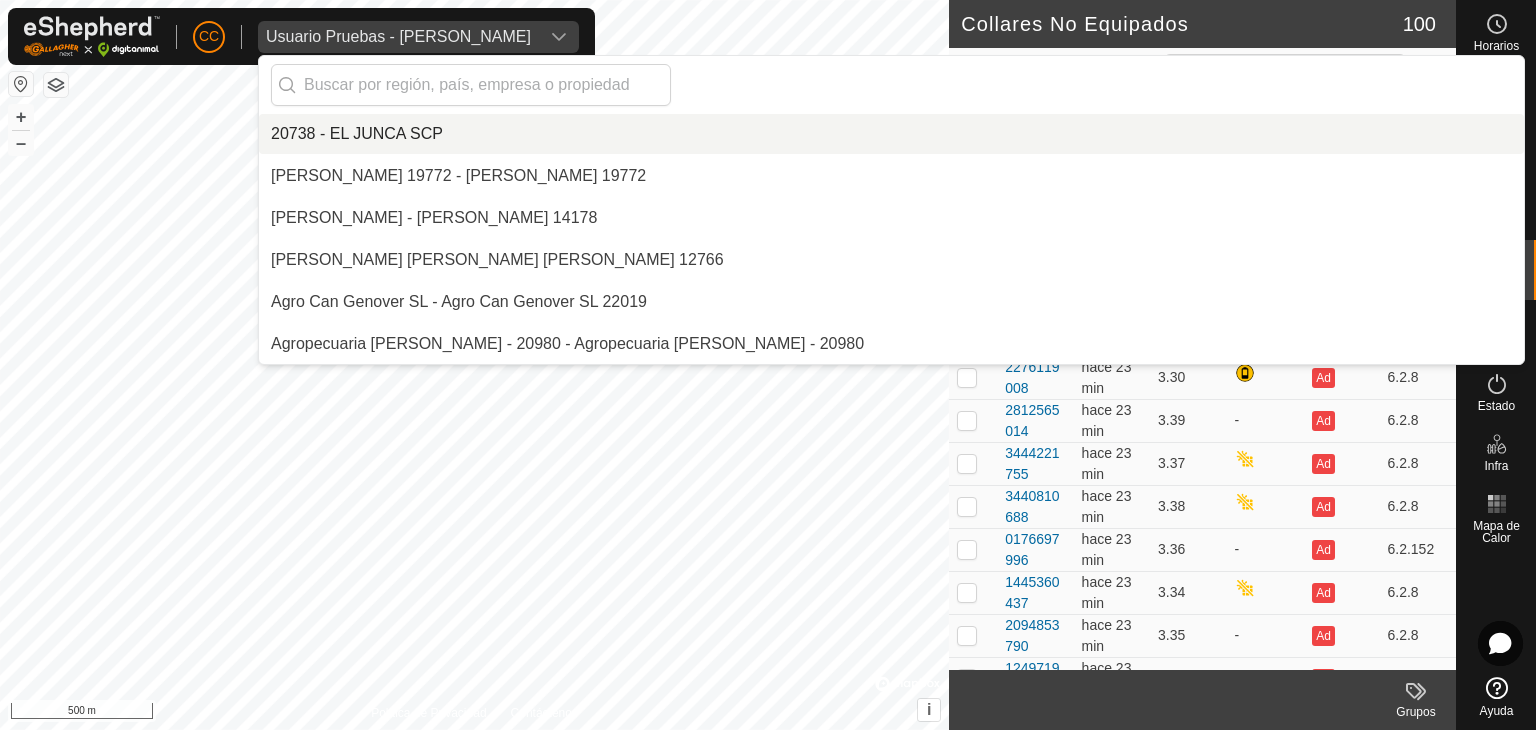 click on "Usuario Pruebas - [PERSON_NAME]" at bounding box center [398, 37] 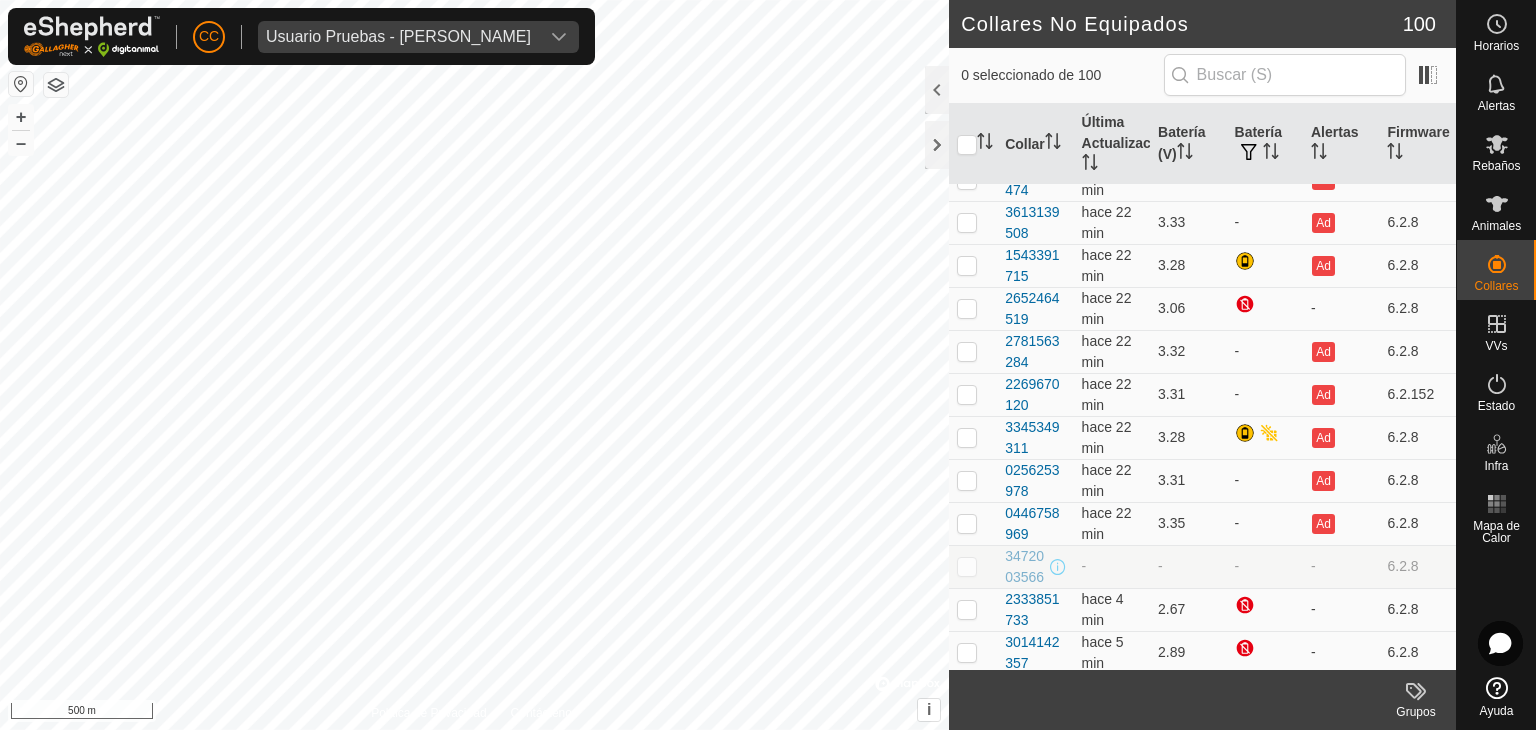scroll, scrollTop: 3899, scrollLeft: 0, axis: vertical 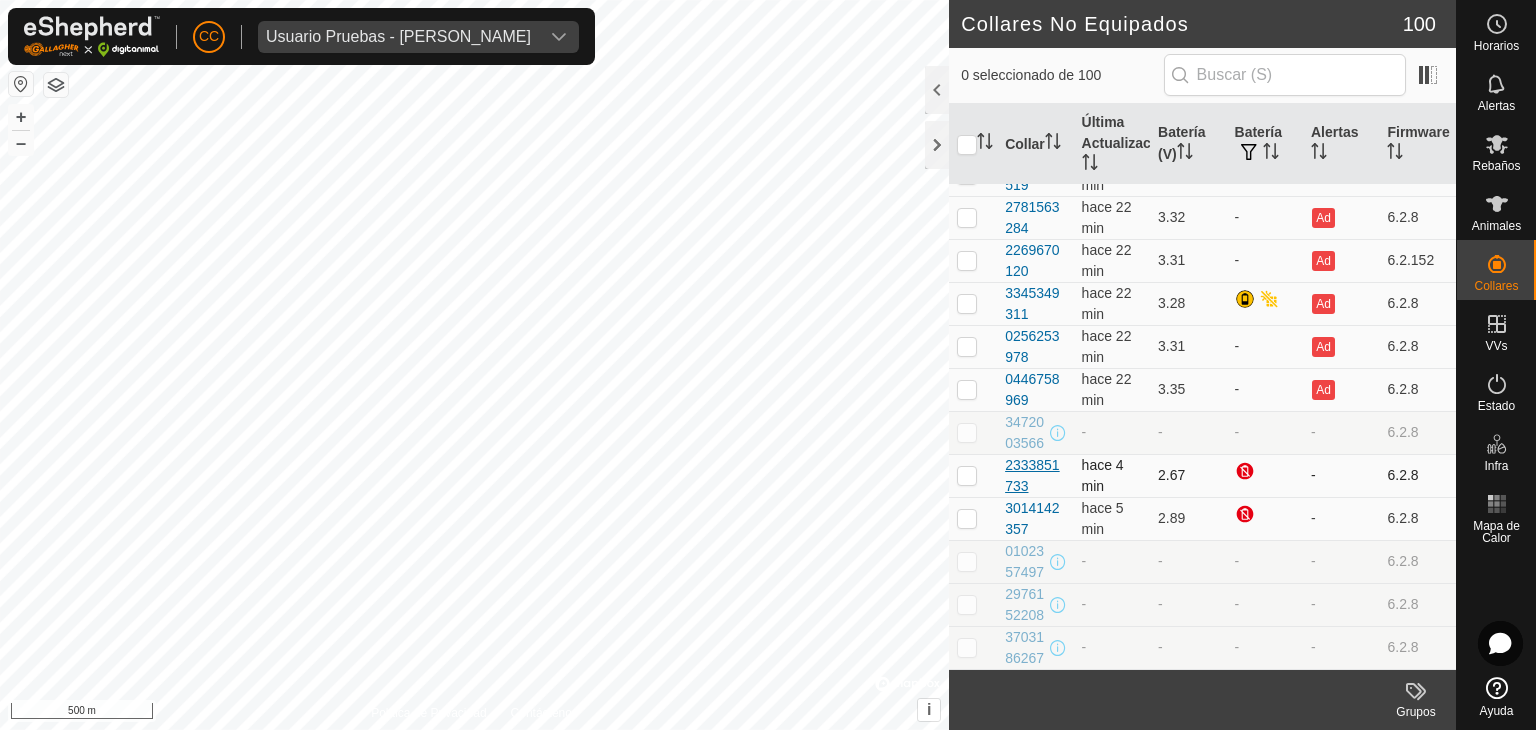 click on "2333851733" at bounding box center (1035, 476) 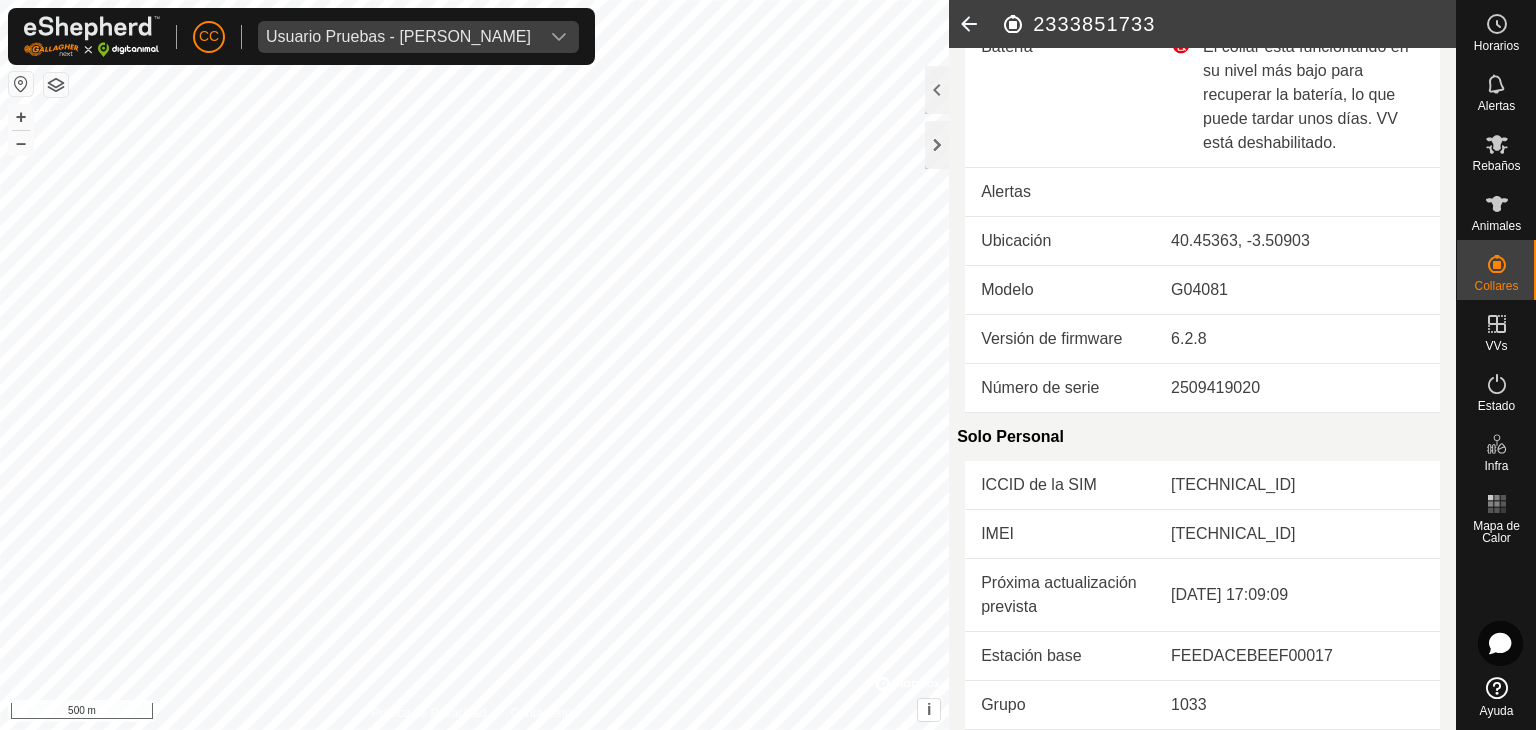 scroll, scrollTop: 44, scrollLeft: 0, axis: vertical 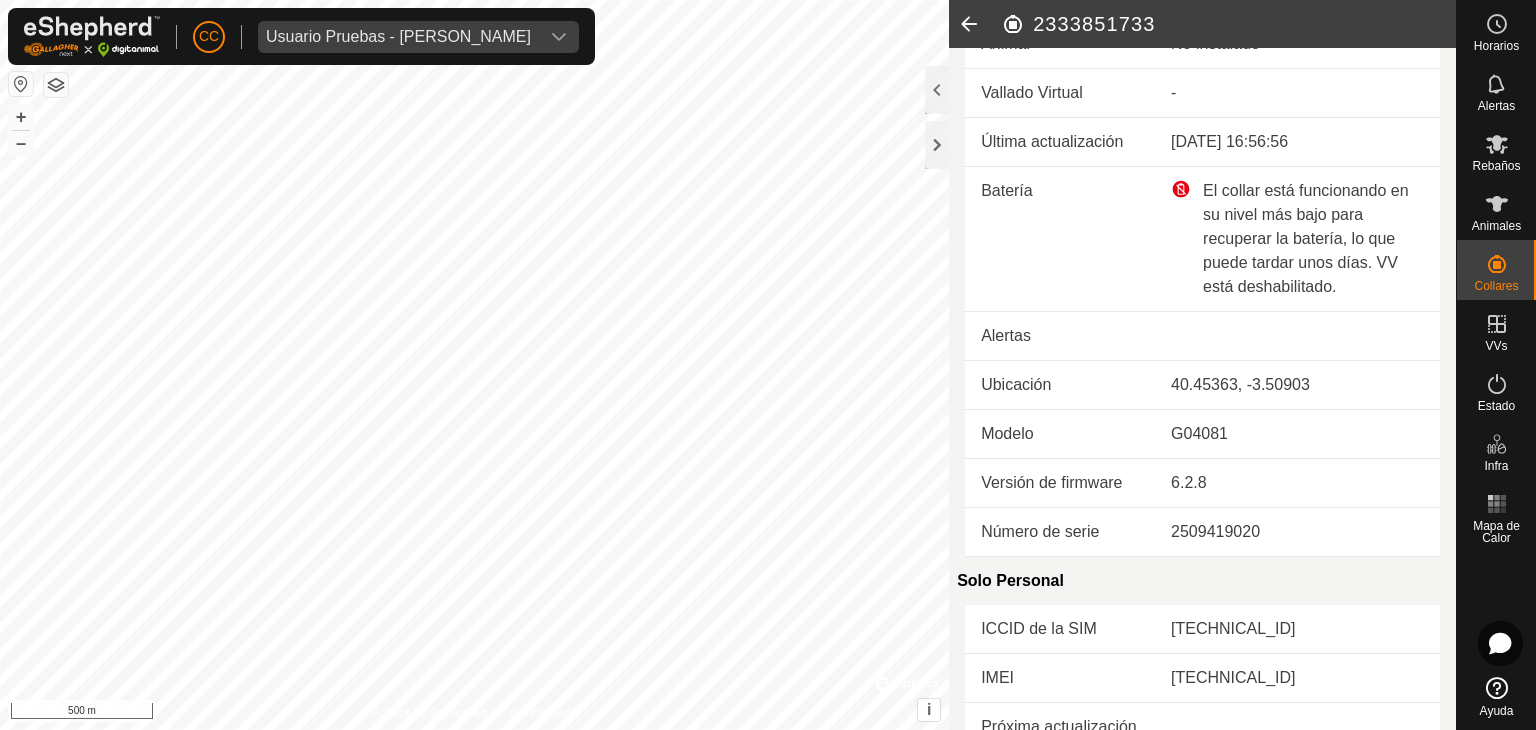 click 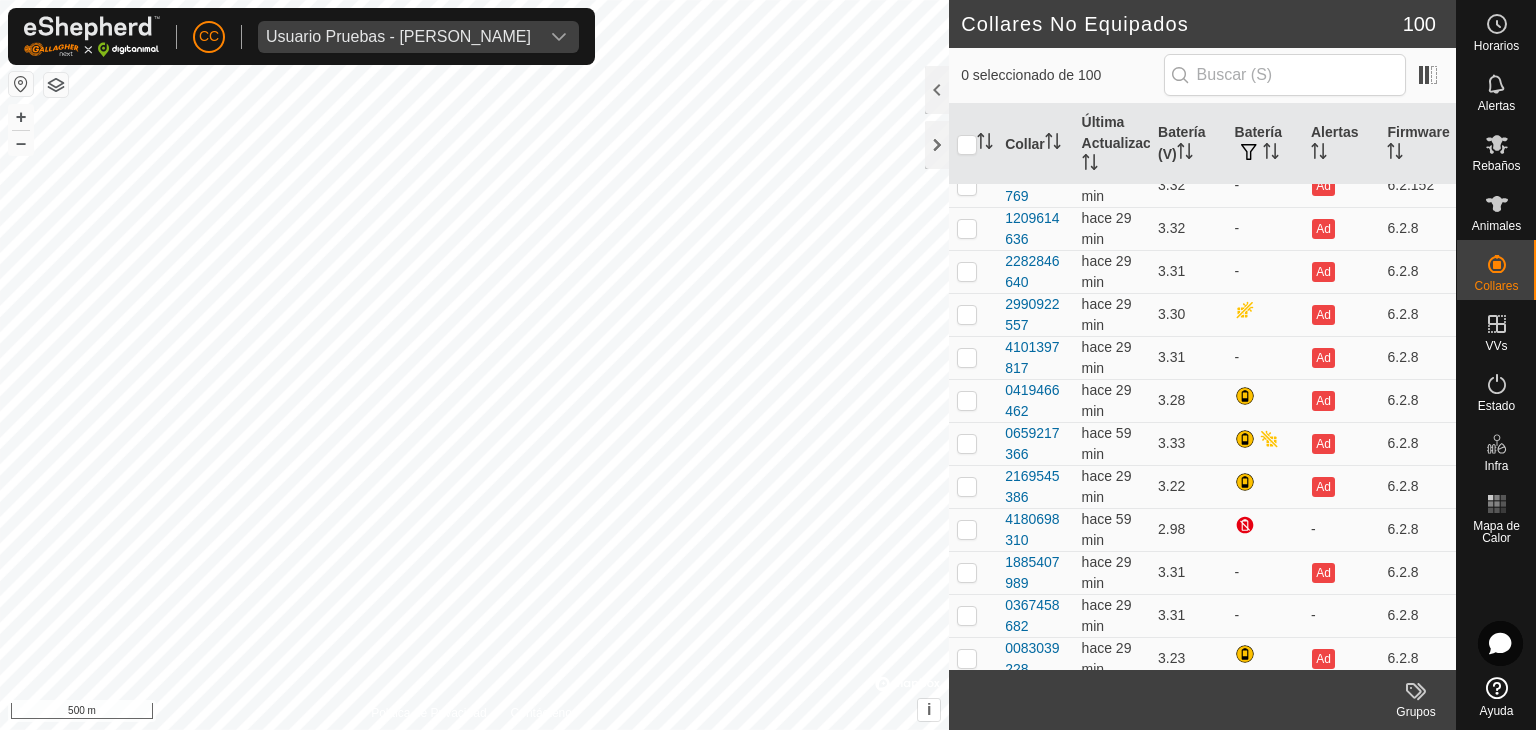 scroll, scrollTop: 2899, scrollLeft: 0, axis: vertical 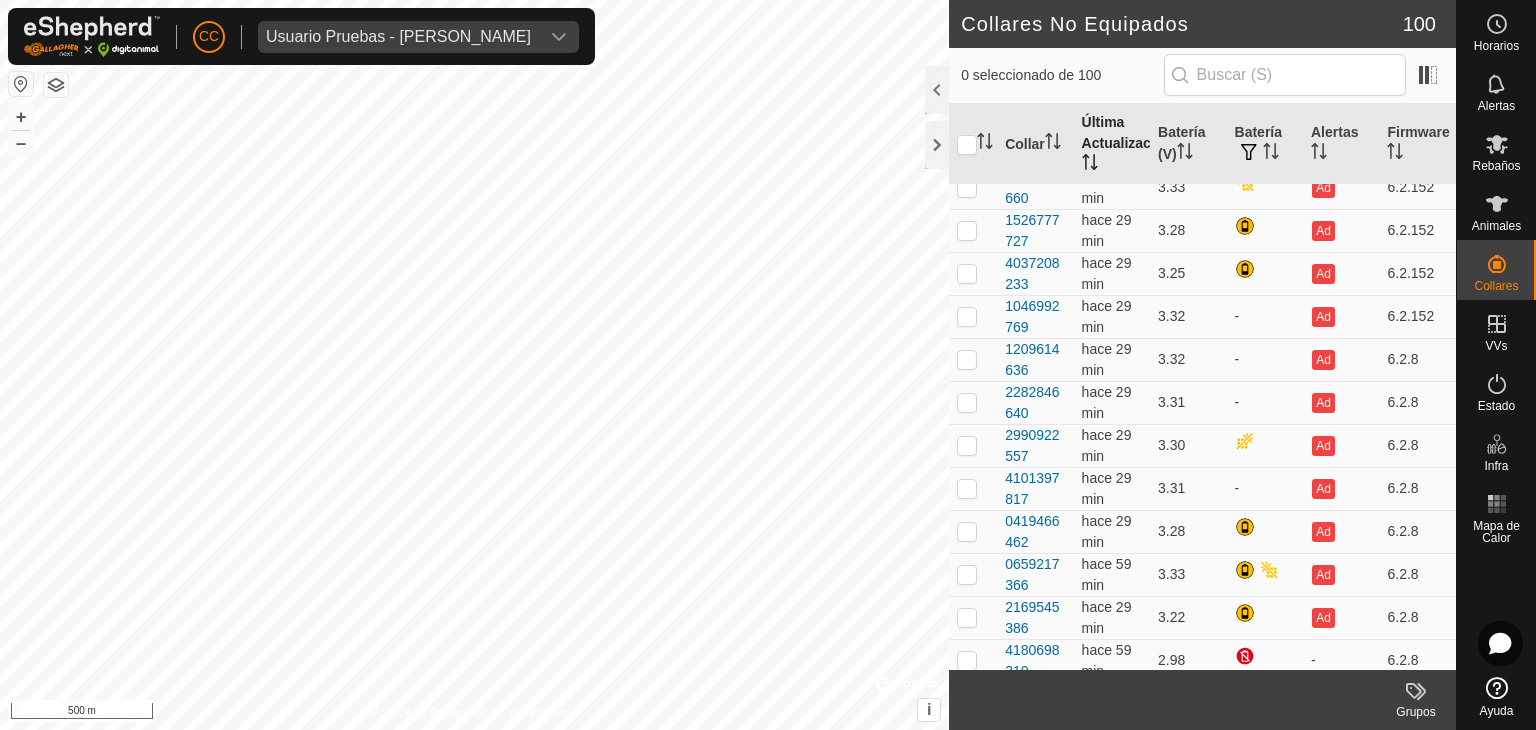 click on "Última Actualización" at bounding box center [1112, 144] 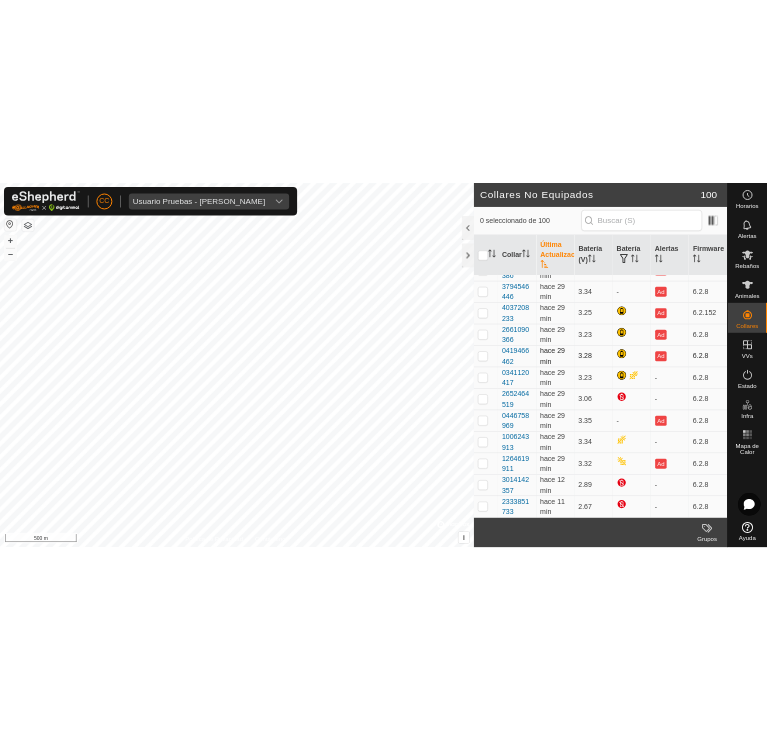 scroll, scrollTop: 3899, scrollLeft: 0, axis: vertical 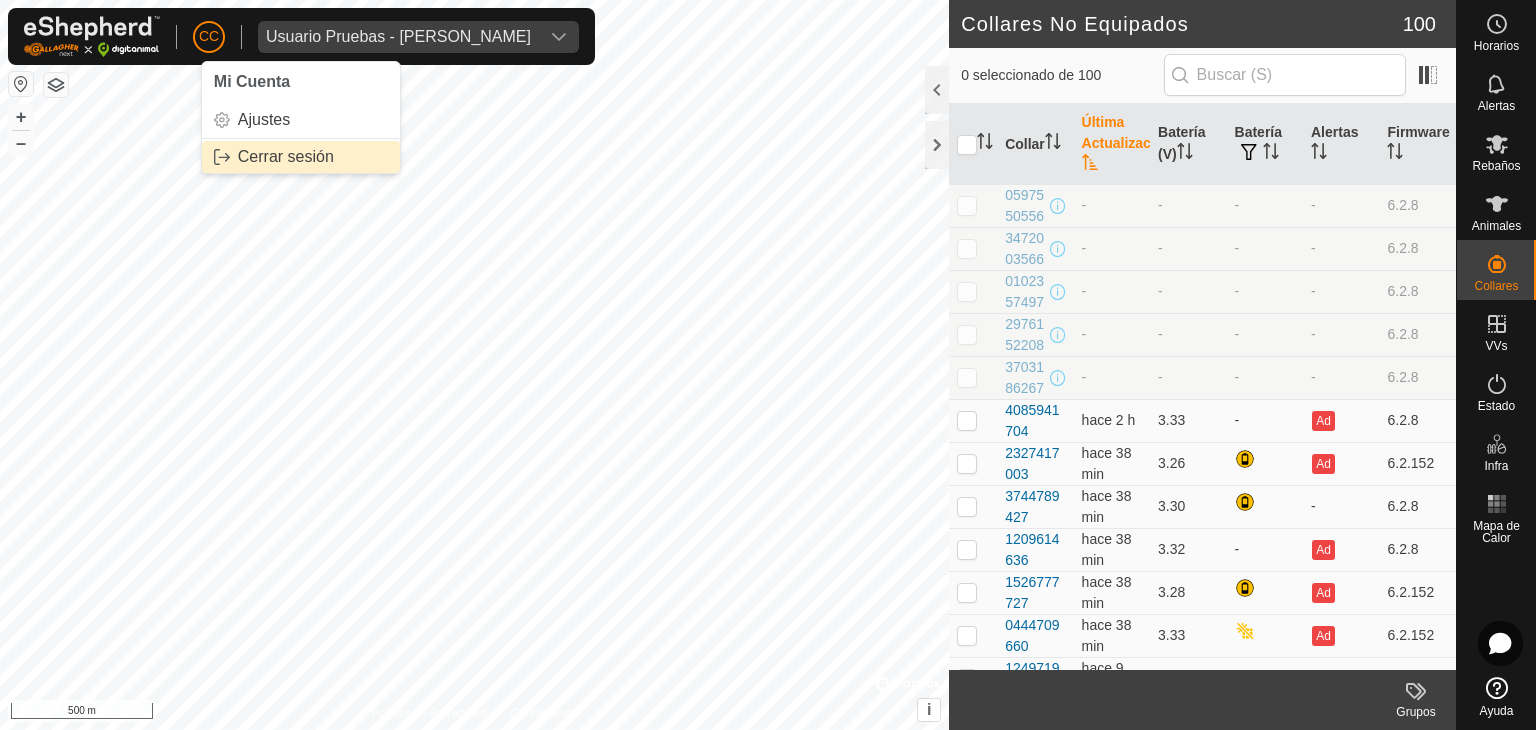 click on "Cerrar sesión" at bounding box center [301, 157] 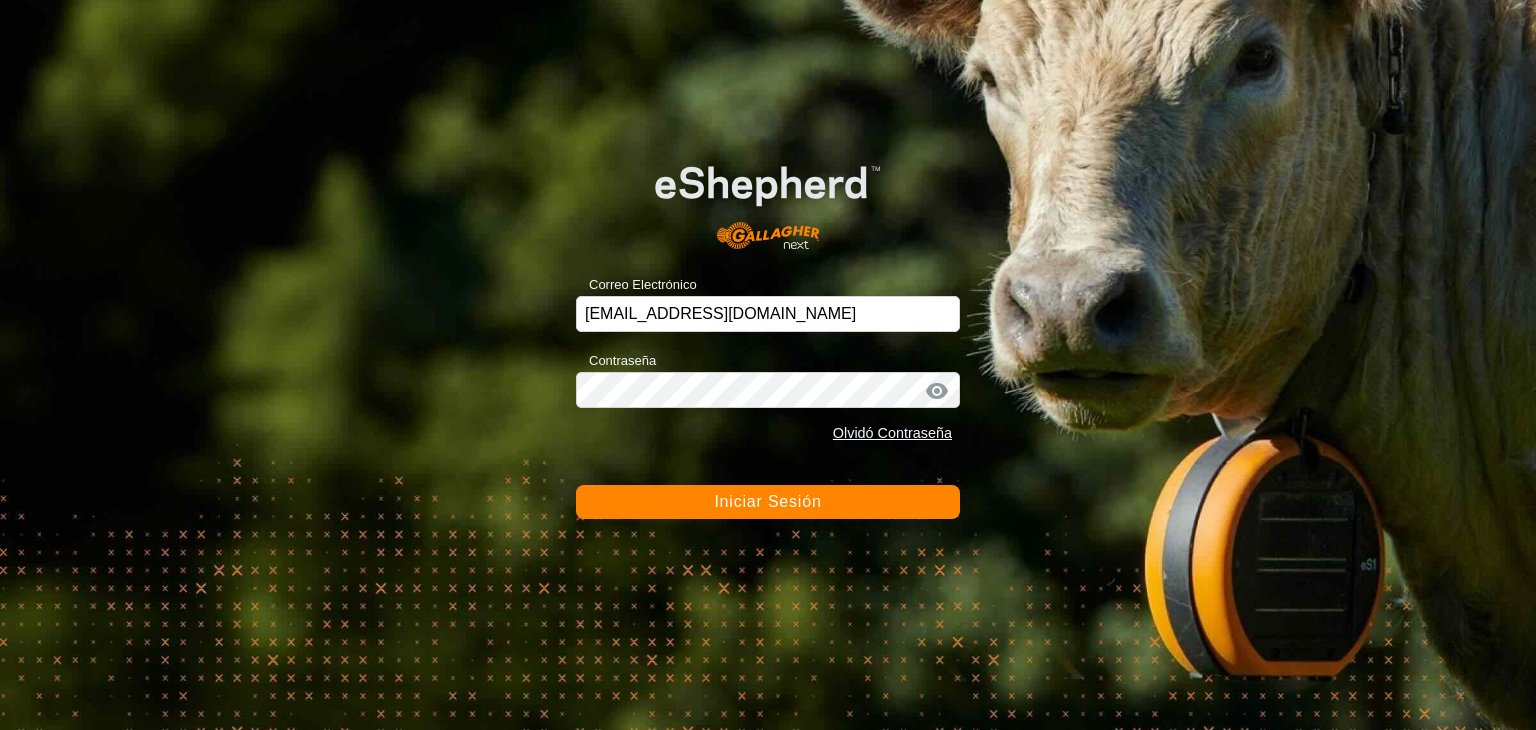 click on "Iniciar Sesión" 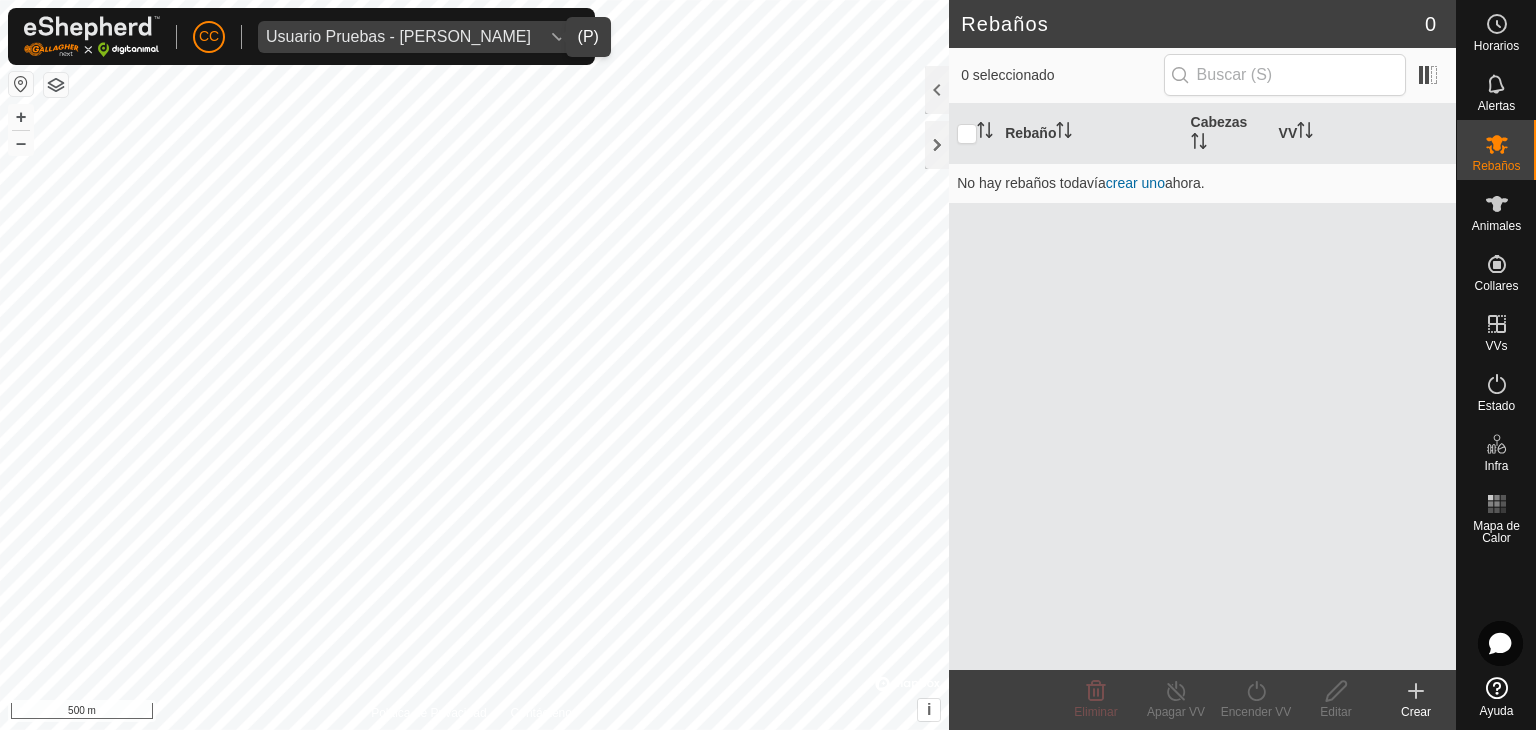 click on "Usuario Pruebas - [PERSON_NAME]" at bounding box center [398, 37] 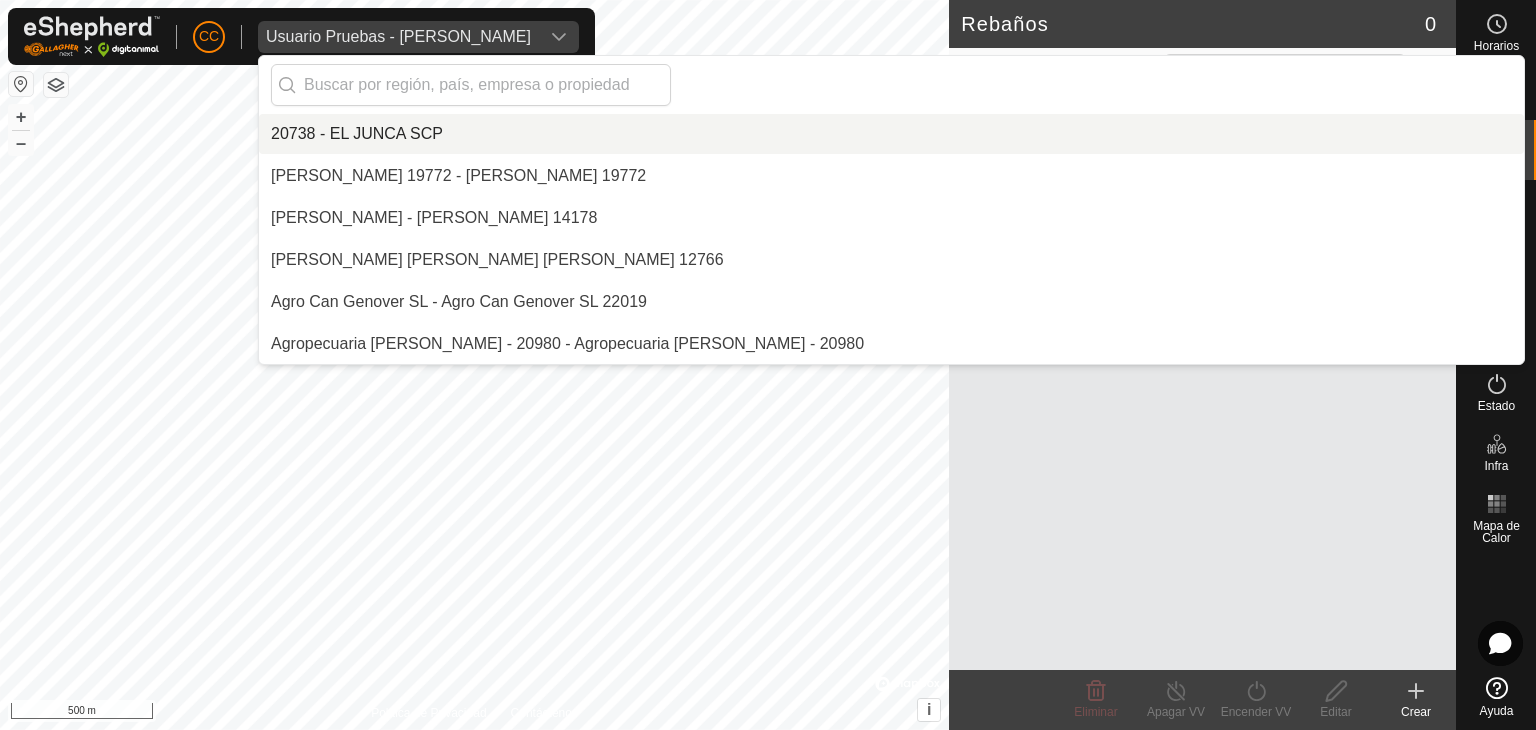 scroll, scrollTop: 11718, scrollLeft: 0, axis: vertical 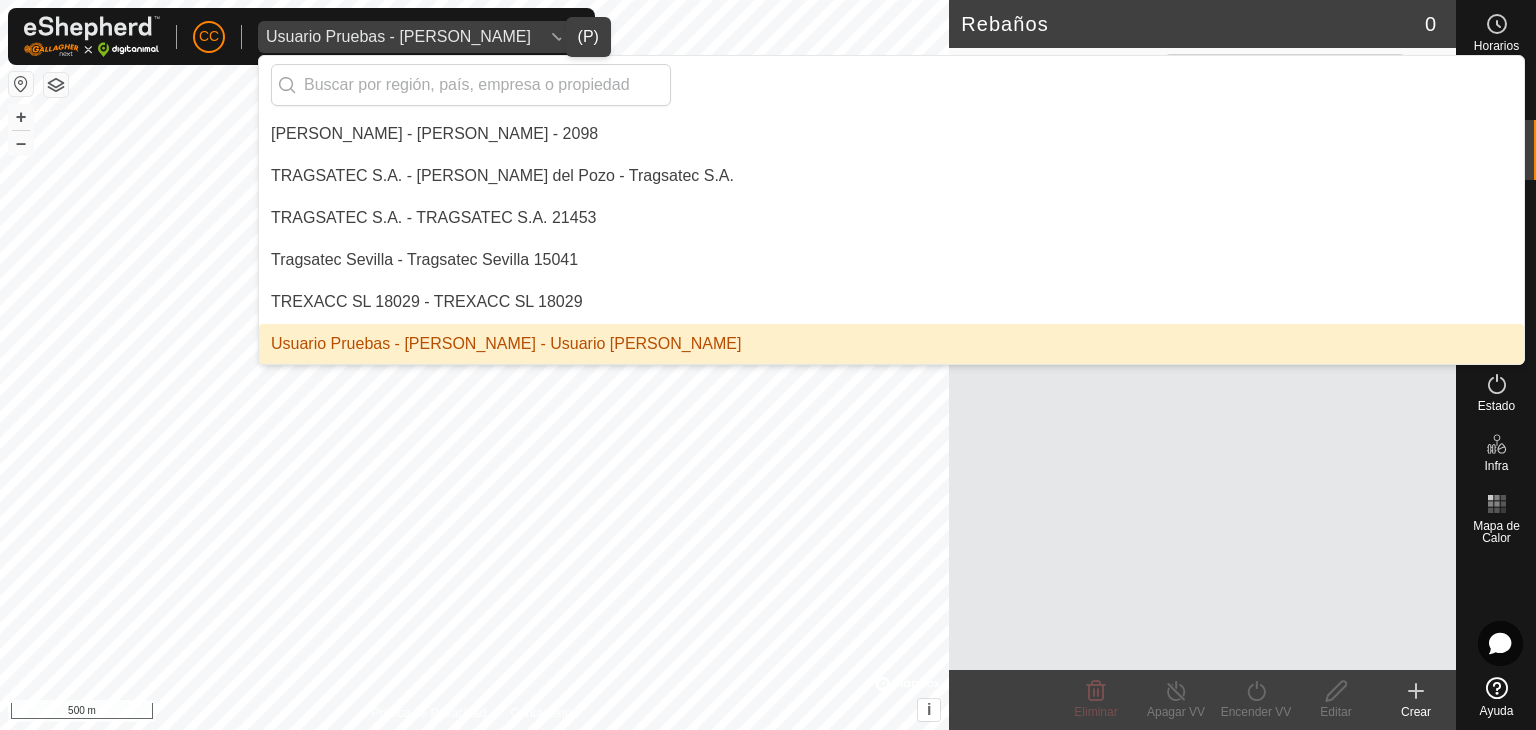 click on "Usuario Pruebas - Gregorio Alarcia - Usuario Pruebas - Gregorio Alarcia" at bounding box center (891, 344) 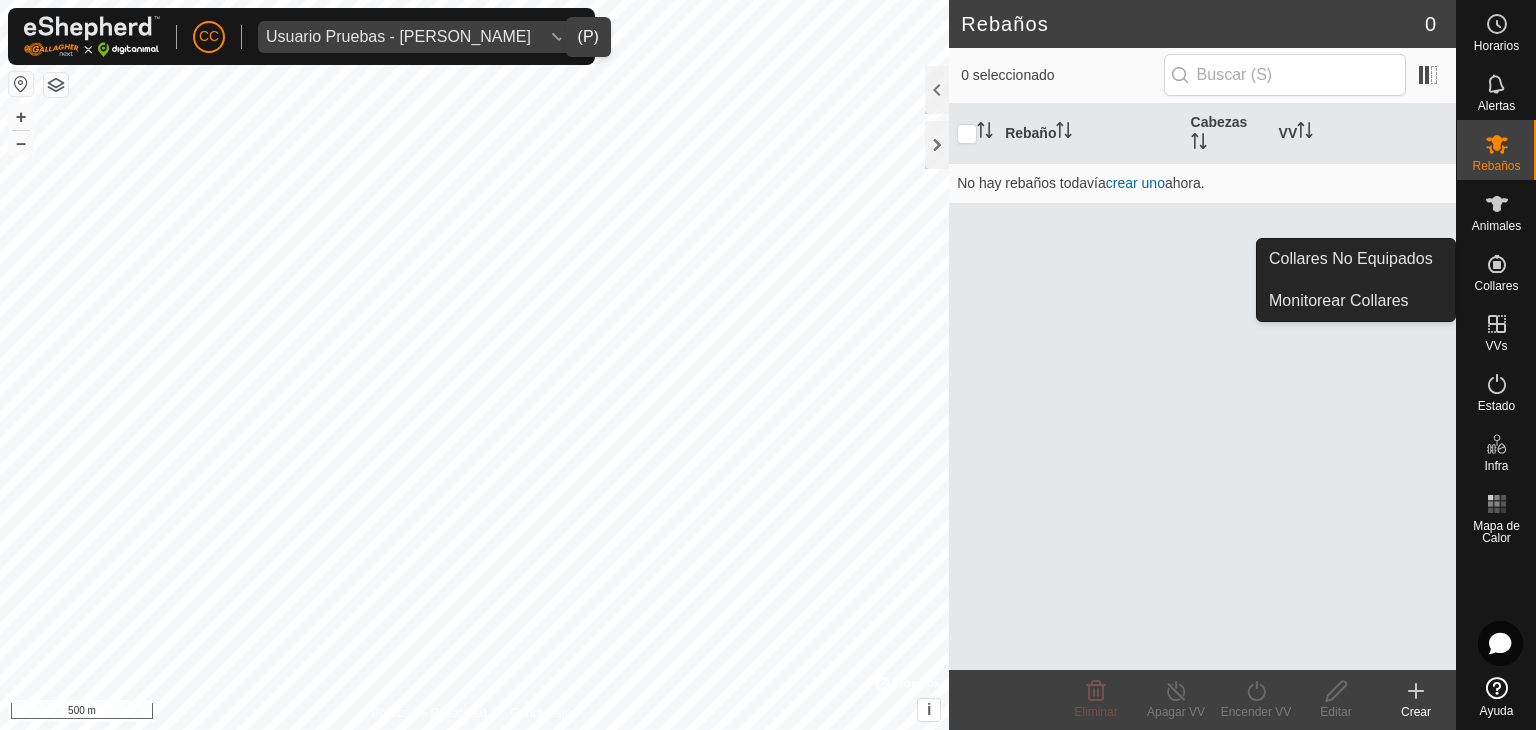click on "Collares No Equipados" at bounding box center (1356, 259) 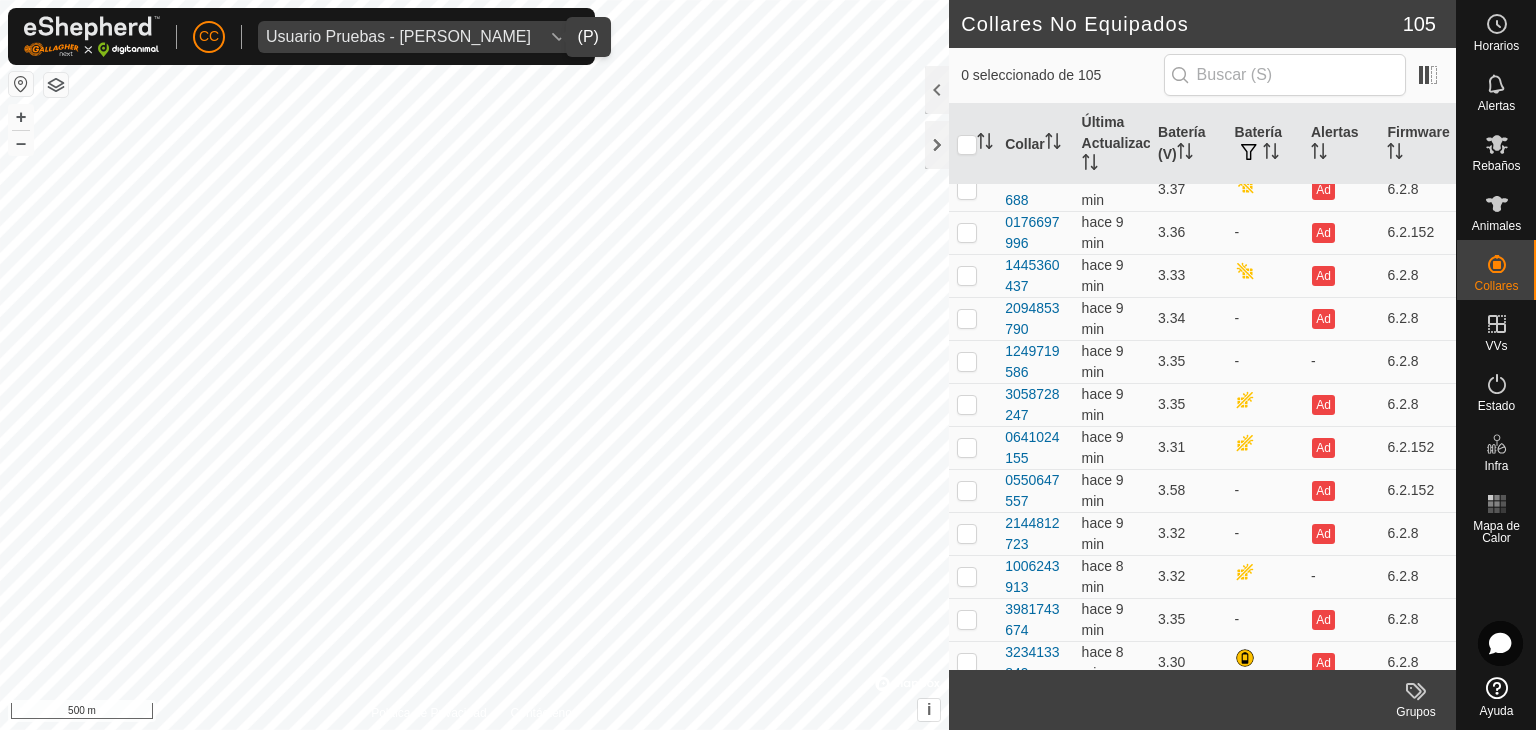 scroll, scrollTop: 800, scrollLeft: 0, axis: vertical 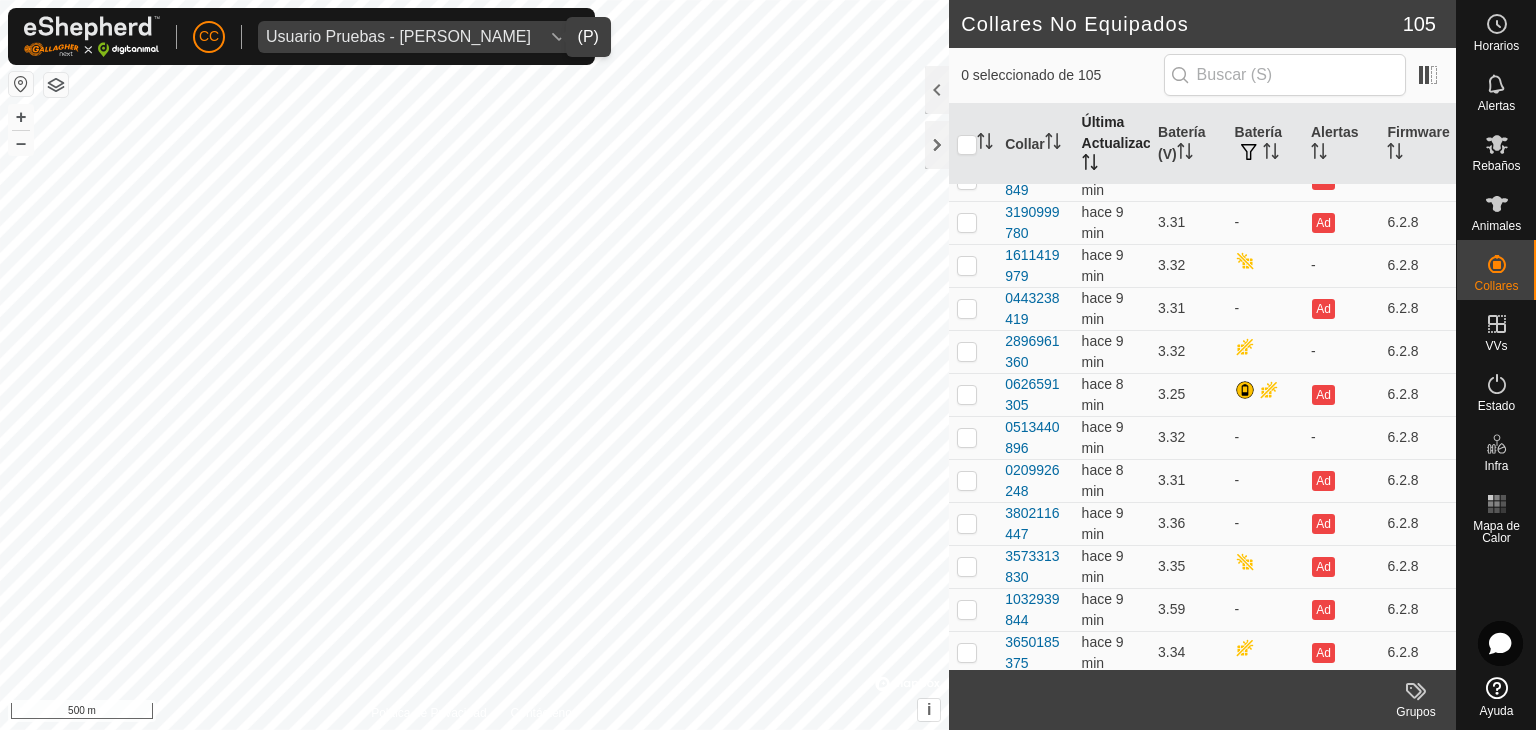 click on "Última Actualización" at bounding box center (1112, 144) 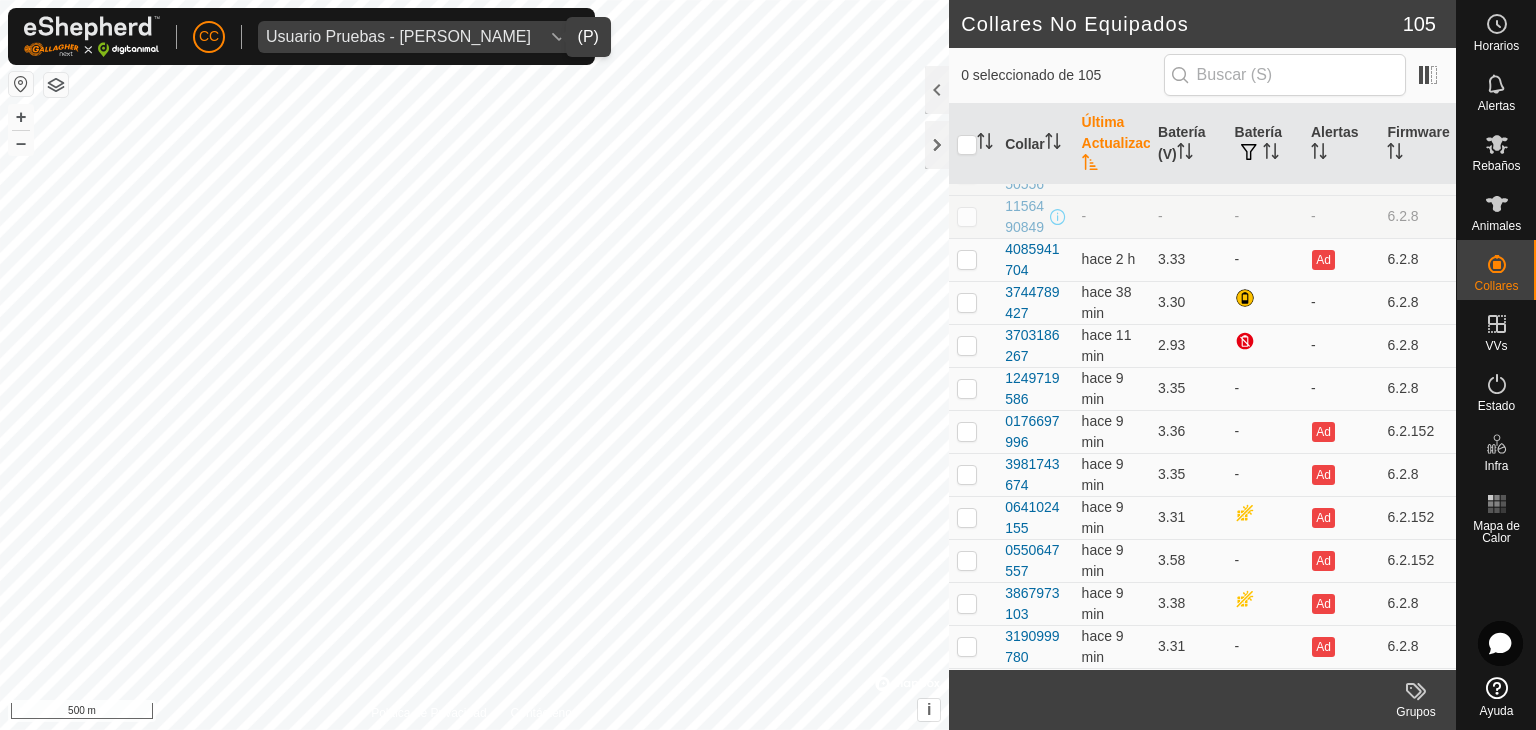 scroll, scrollTop: 0, scrollLeft: 0, axis: both 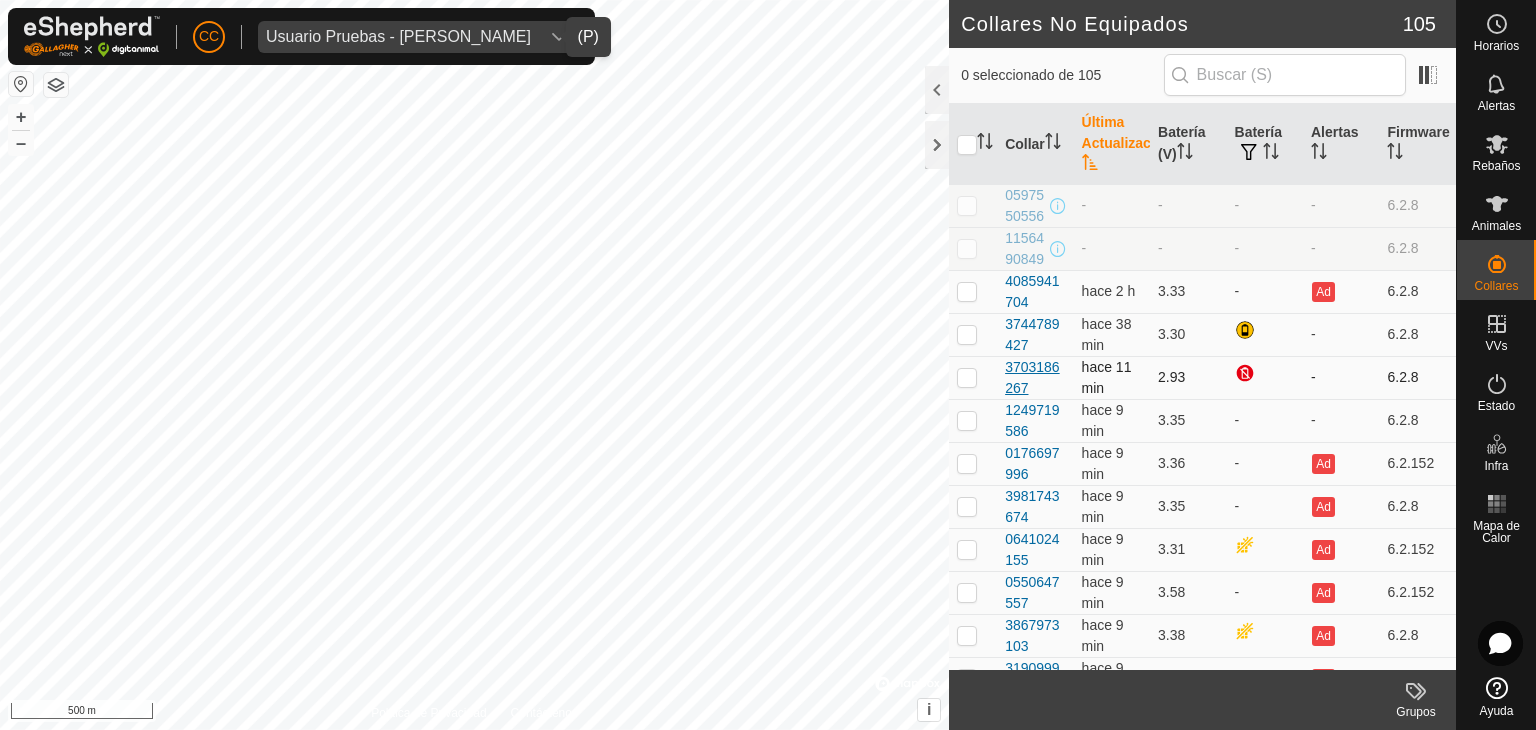 click on "3703186267" at bounding box center [1035, 378] 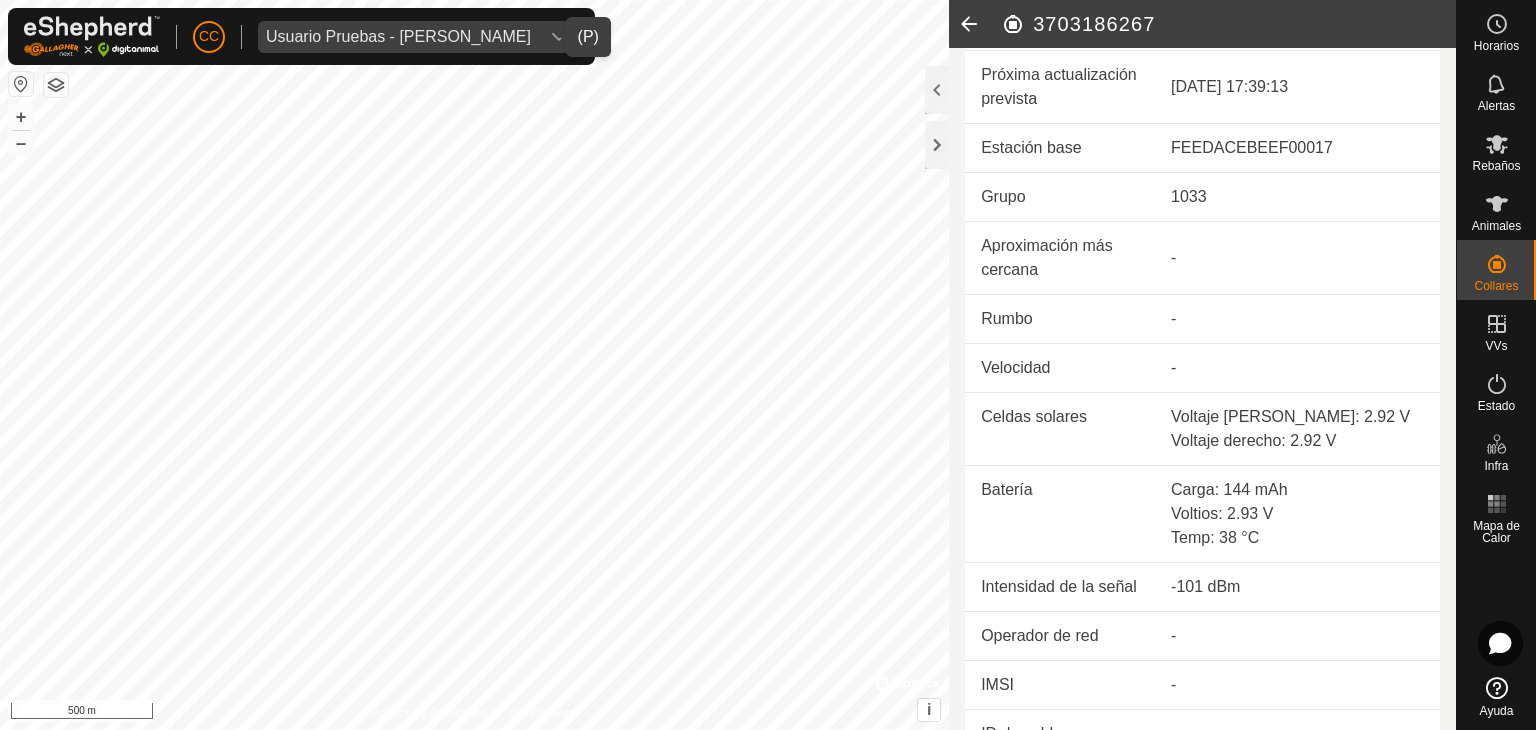 scroll, scrollTop: 768, scrollLeft: 0, axis: vertical 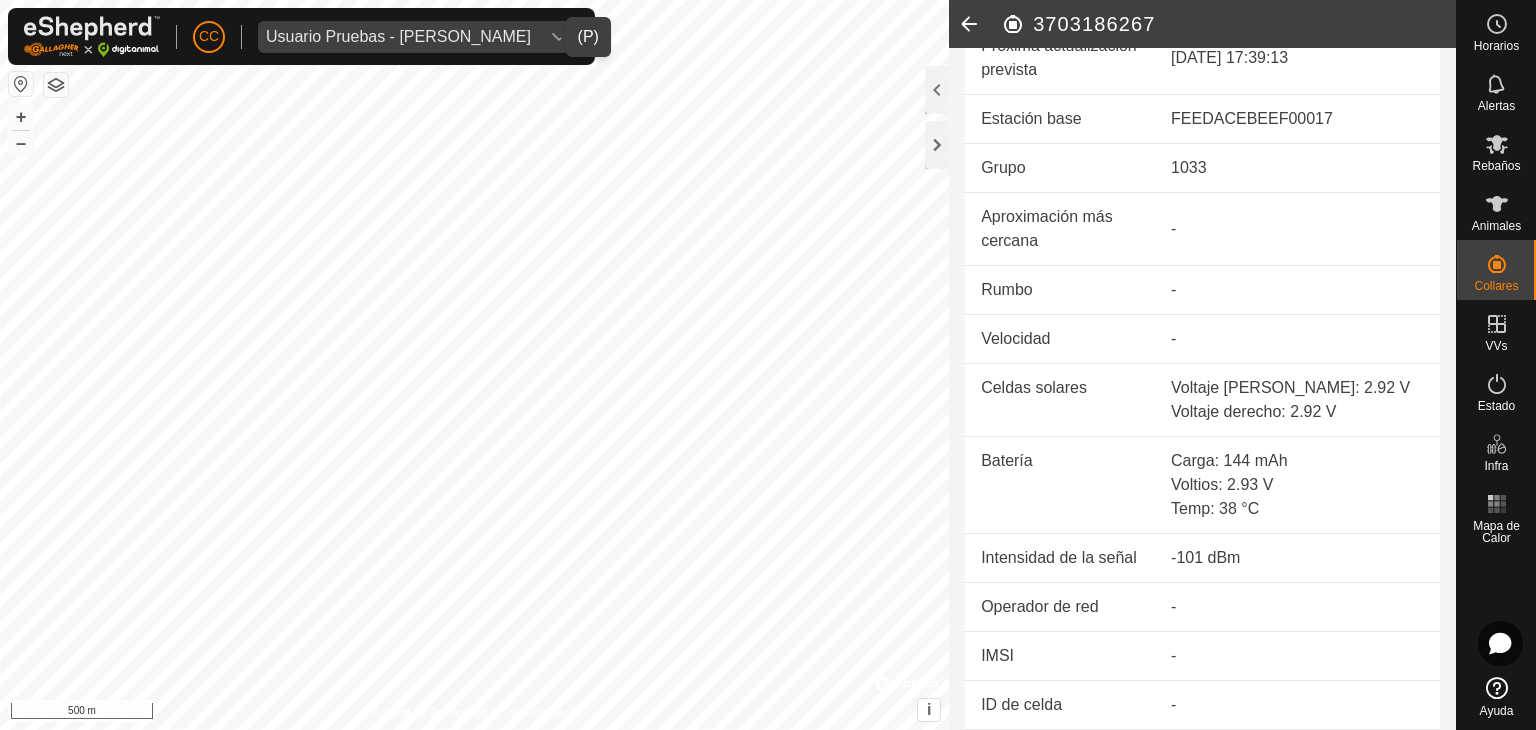 click 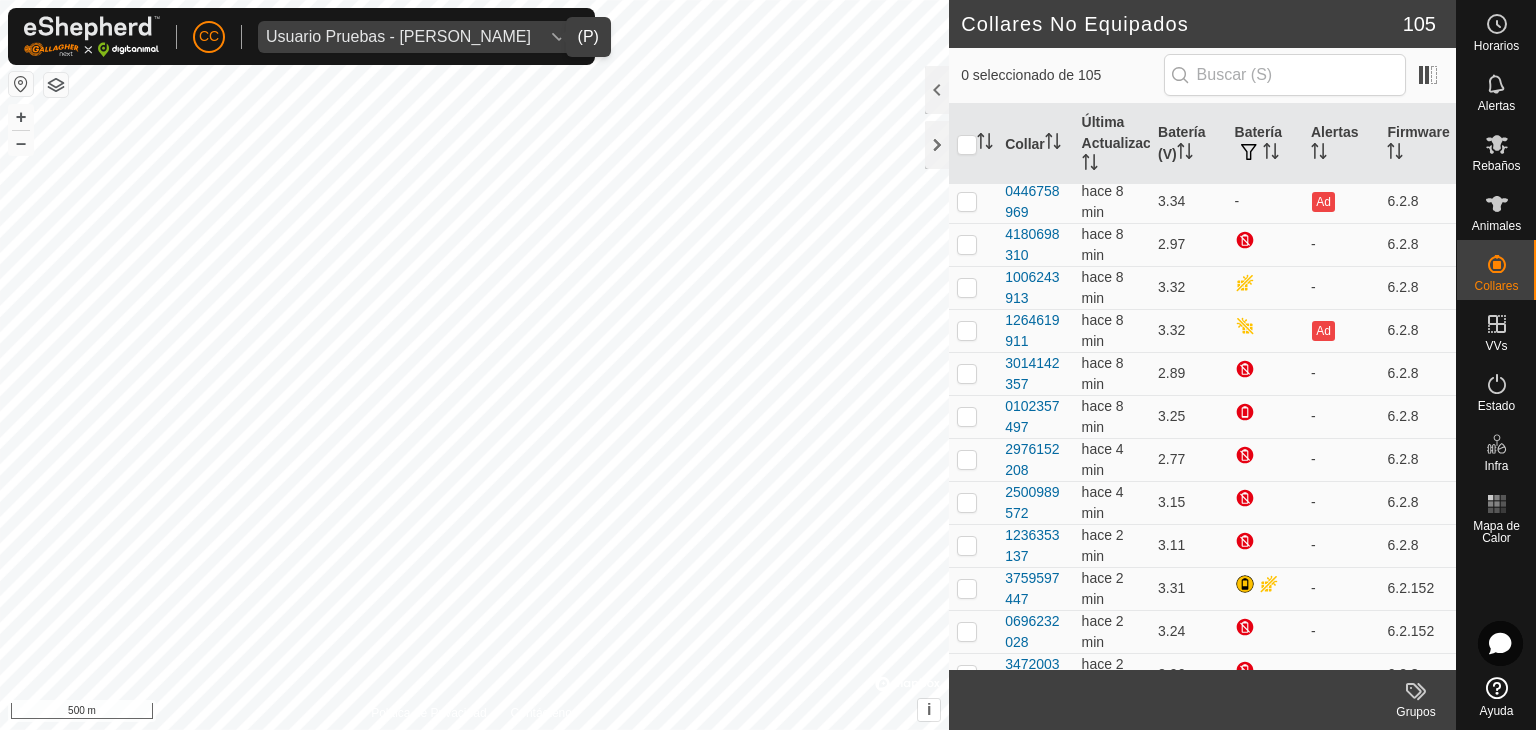 scroll, scrollTop: 4050, scrollLeft: 0, axis: vertical 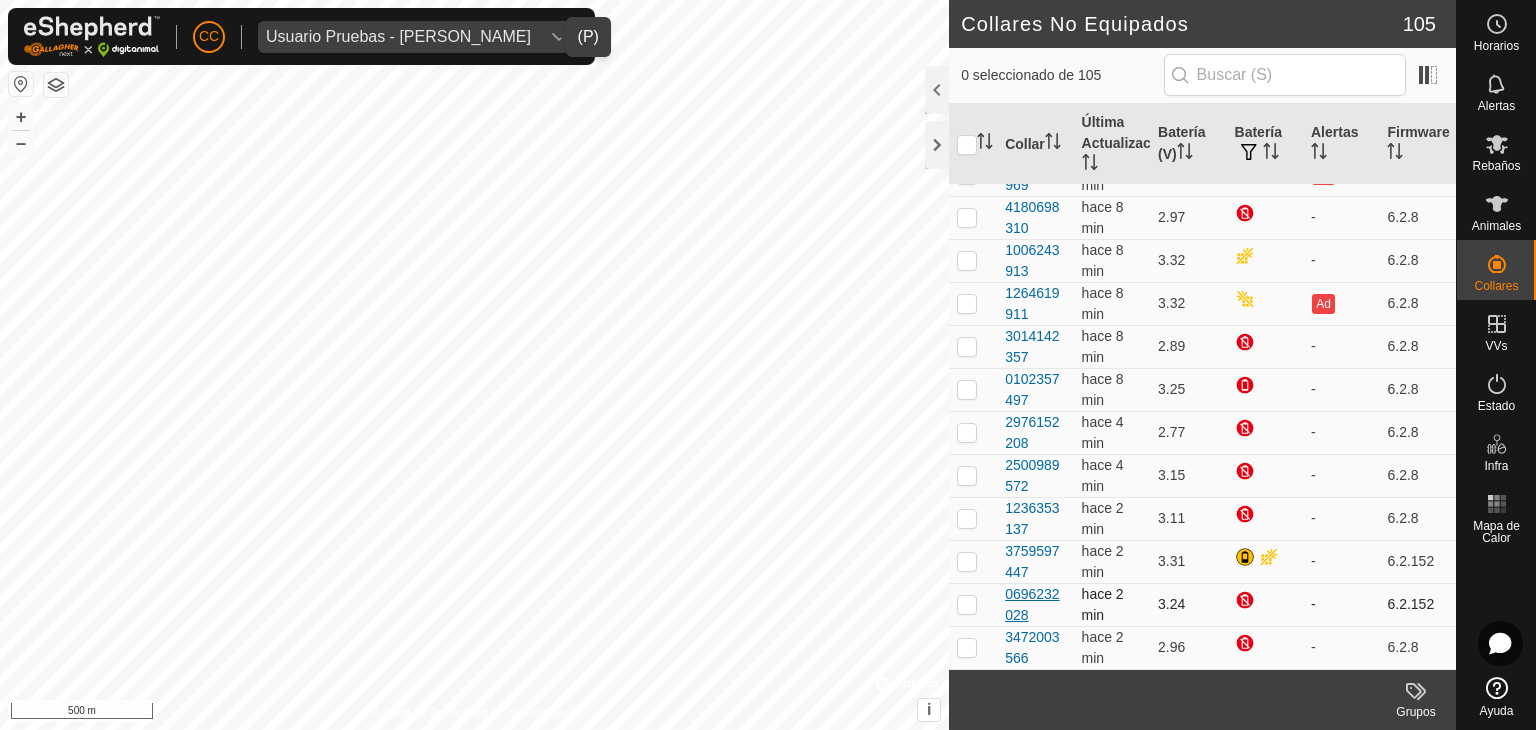 click on "0696232028" at bounding box center [1035, 605] 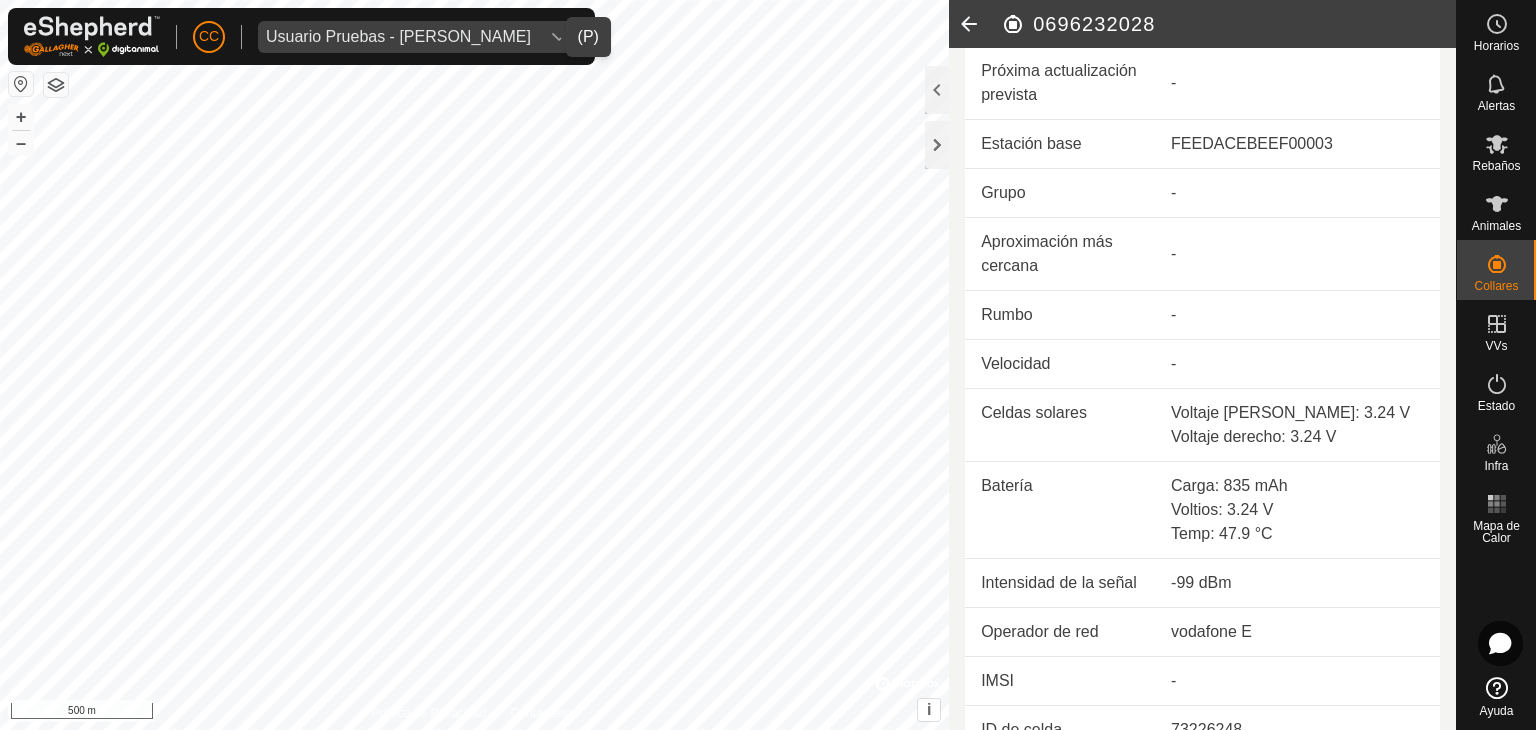 scroll, scrollTop: 768, scrollLeft: 0, axis: vertical 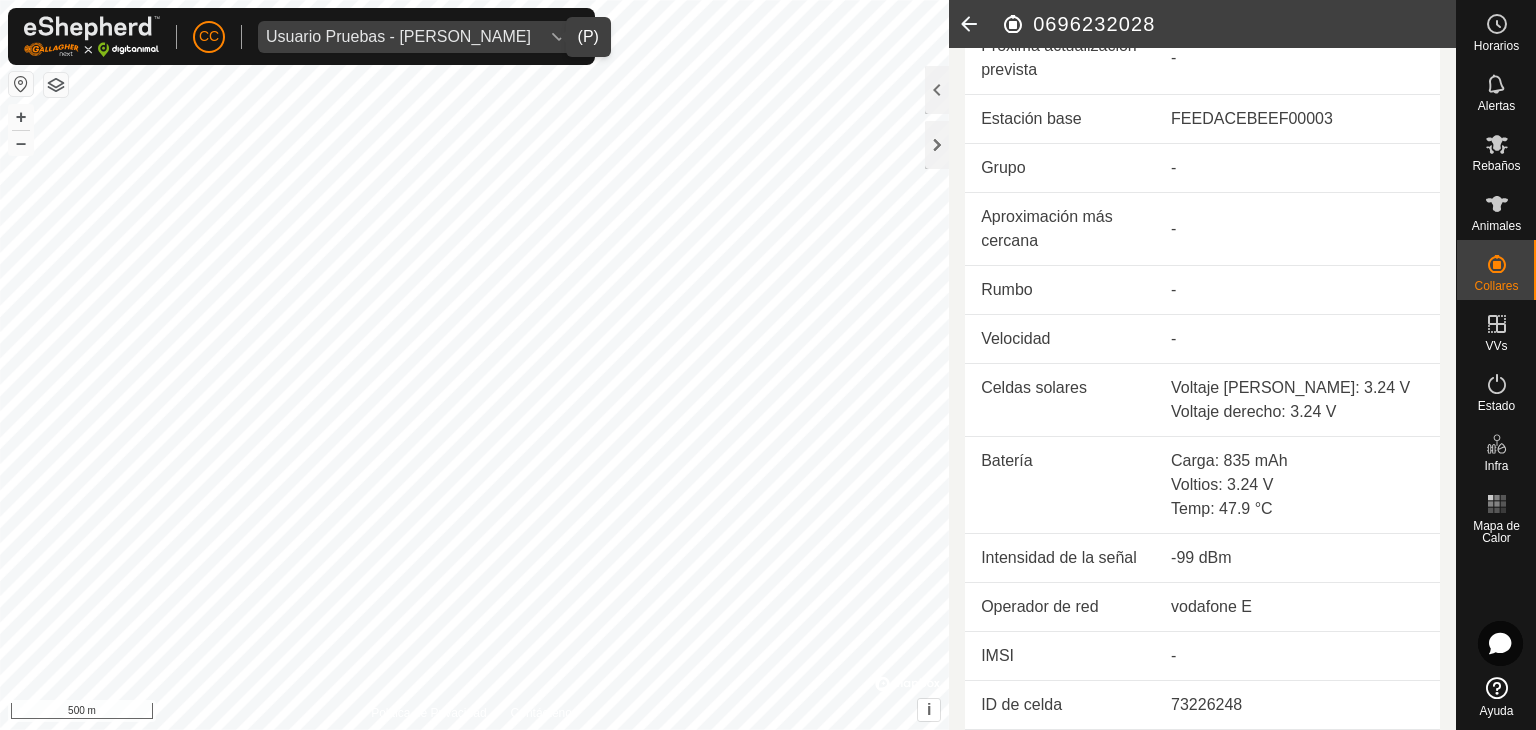click 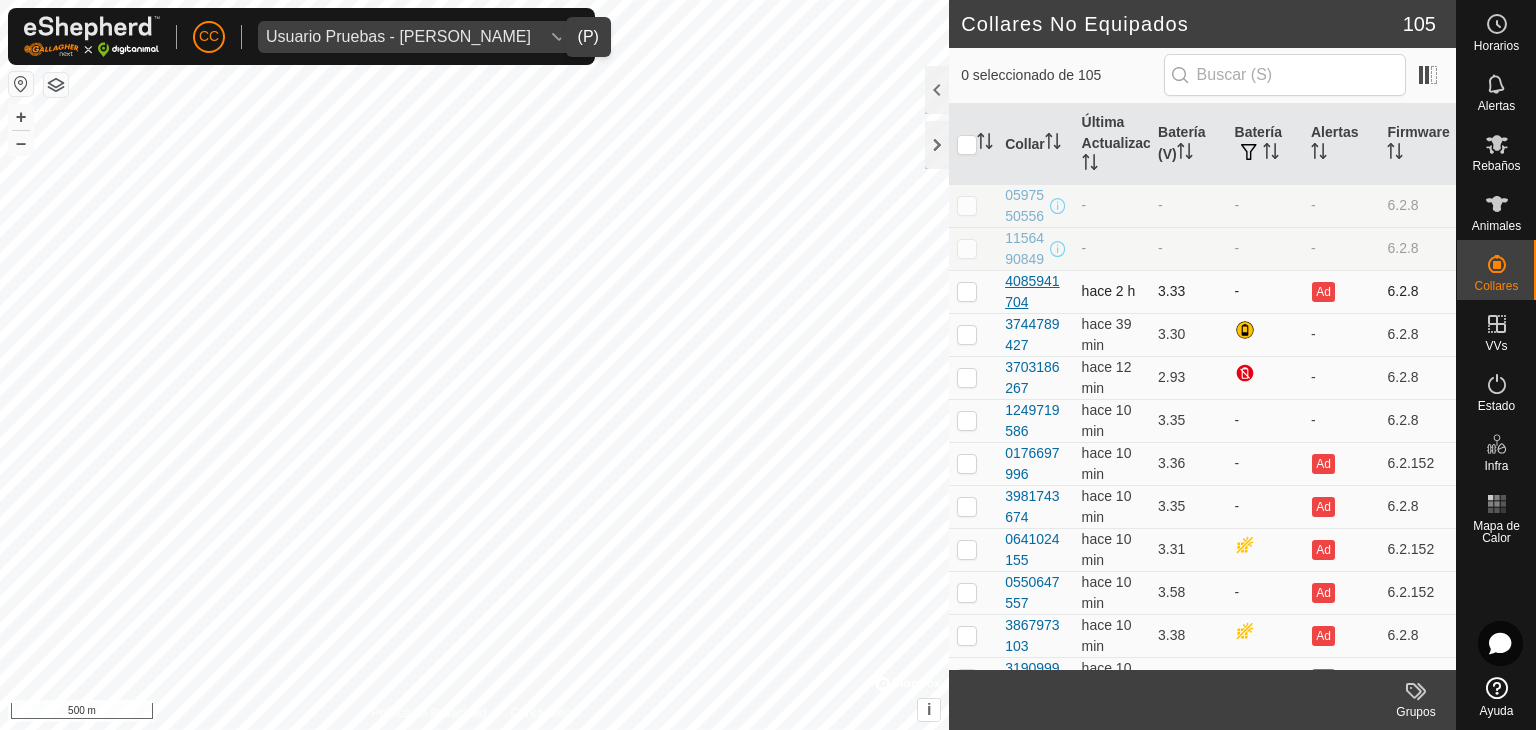 click on "4085941704" at bounding box center [1035, 292] 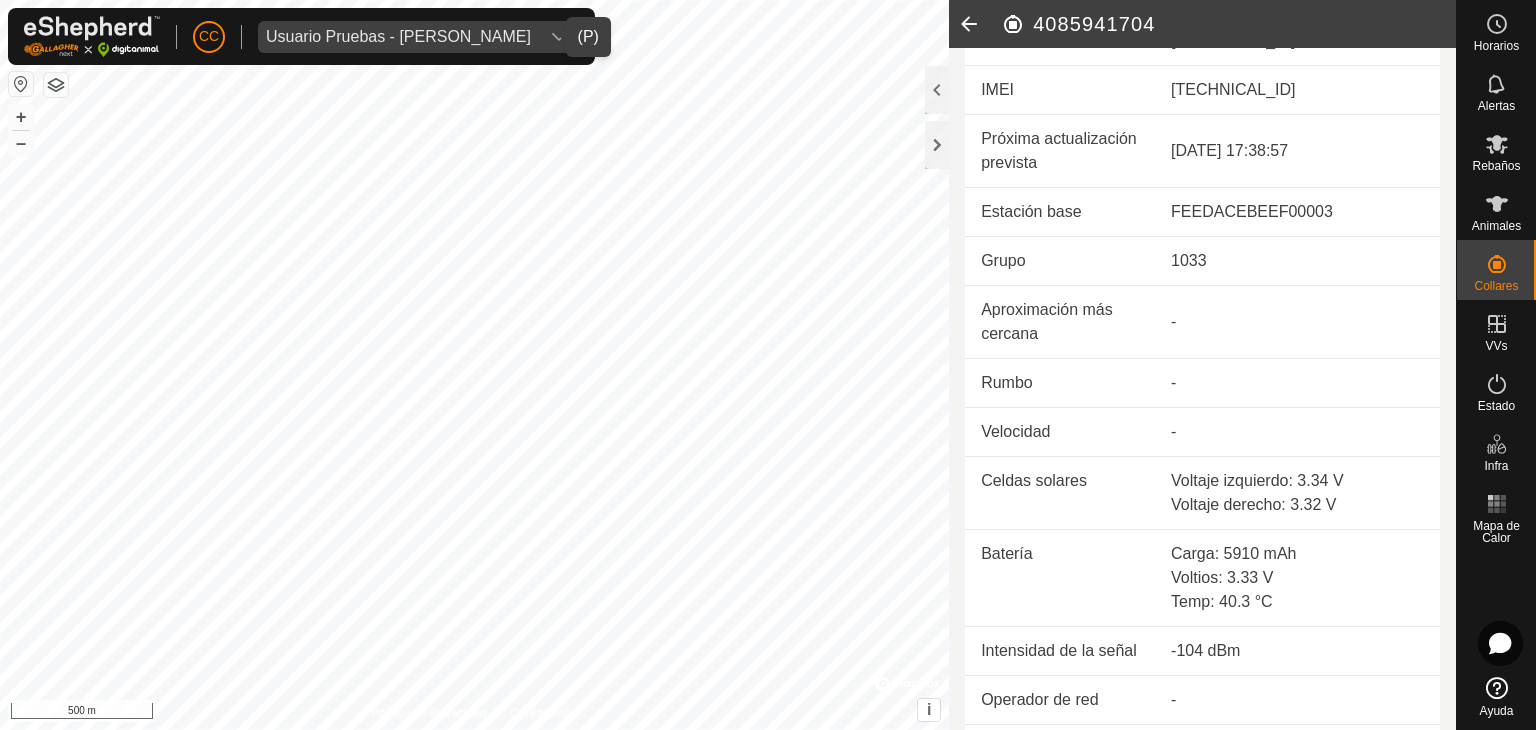 scroll, scrollTop: 600, scrollLeft: 0, axis: vertical 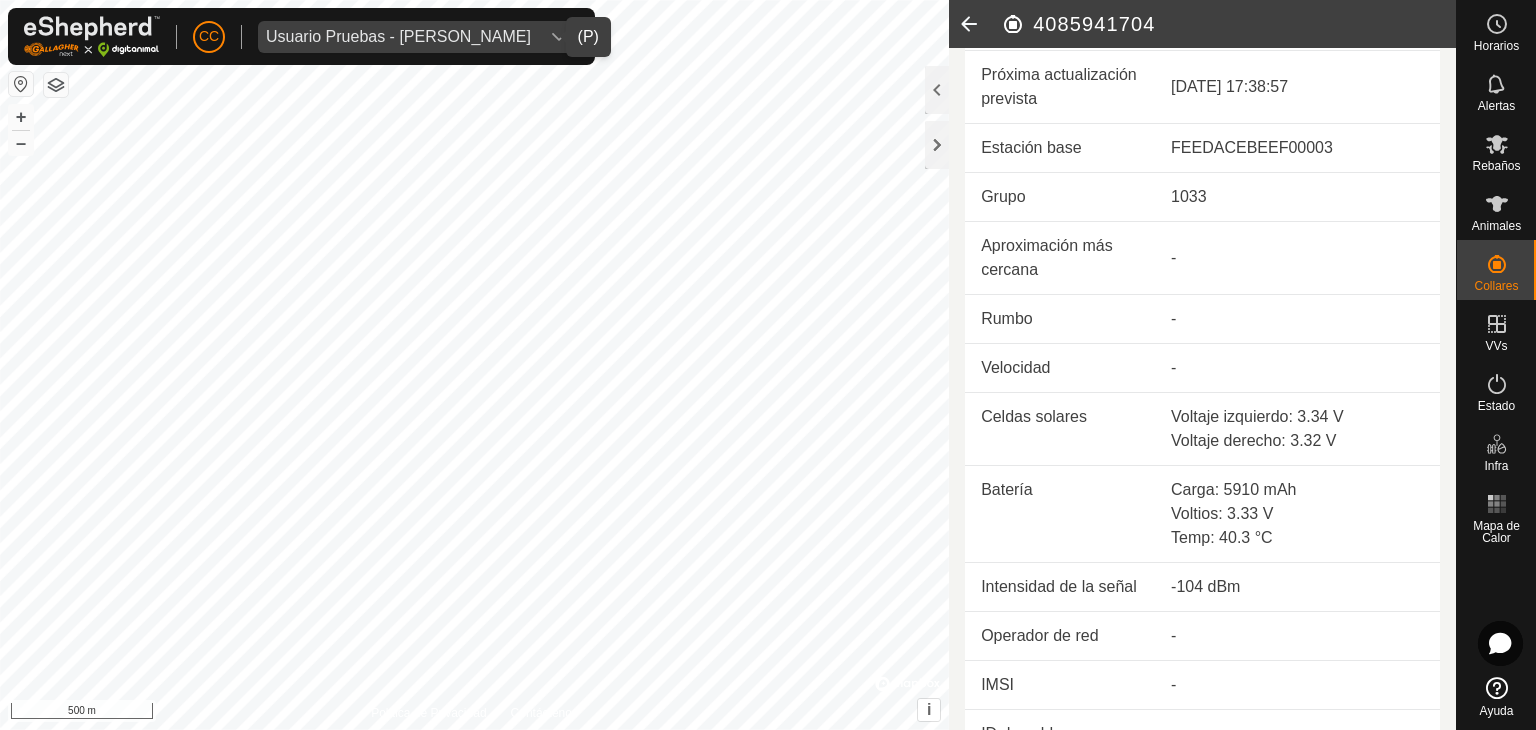 click 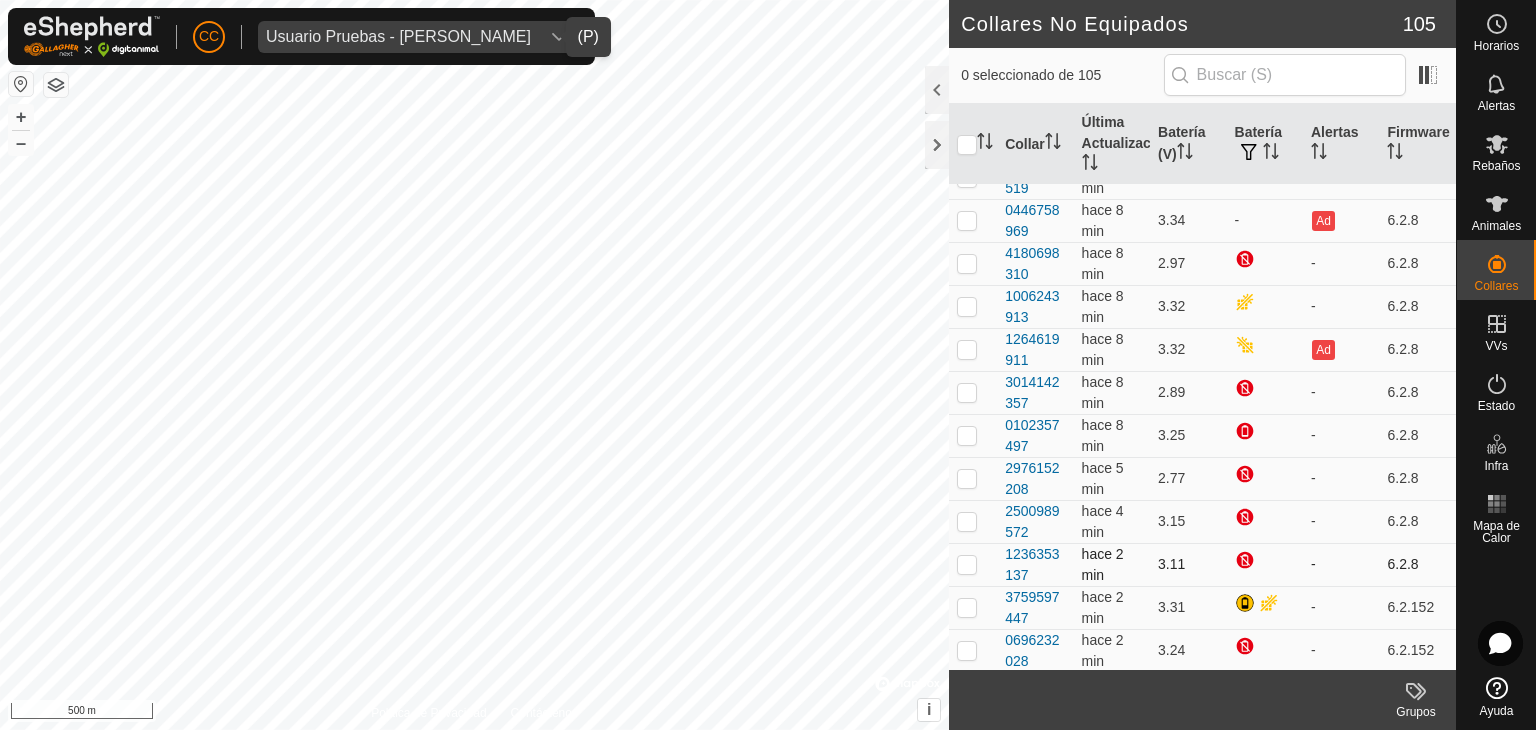 scroll, scrollTop: 4050, scrollLeft: 0, axis: vertical 